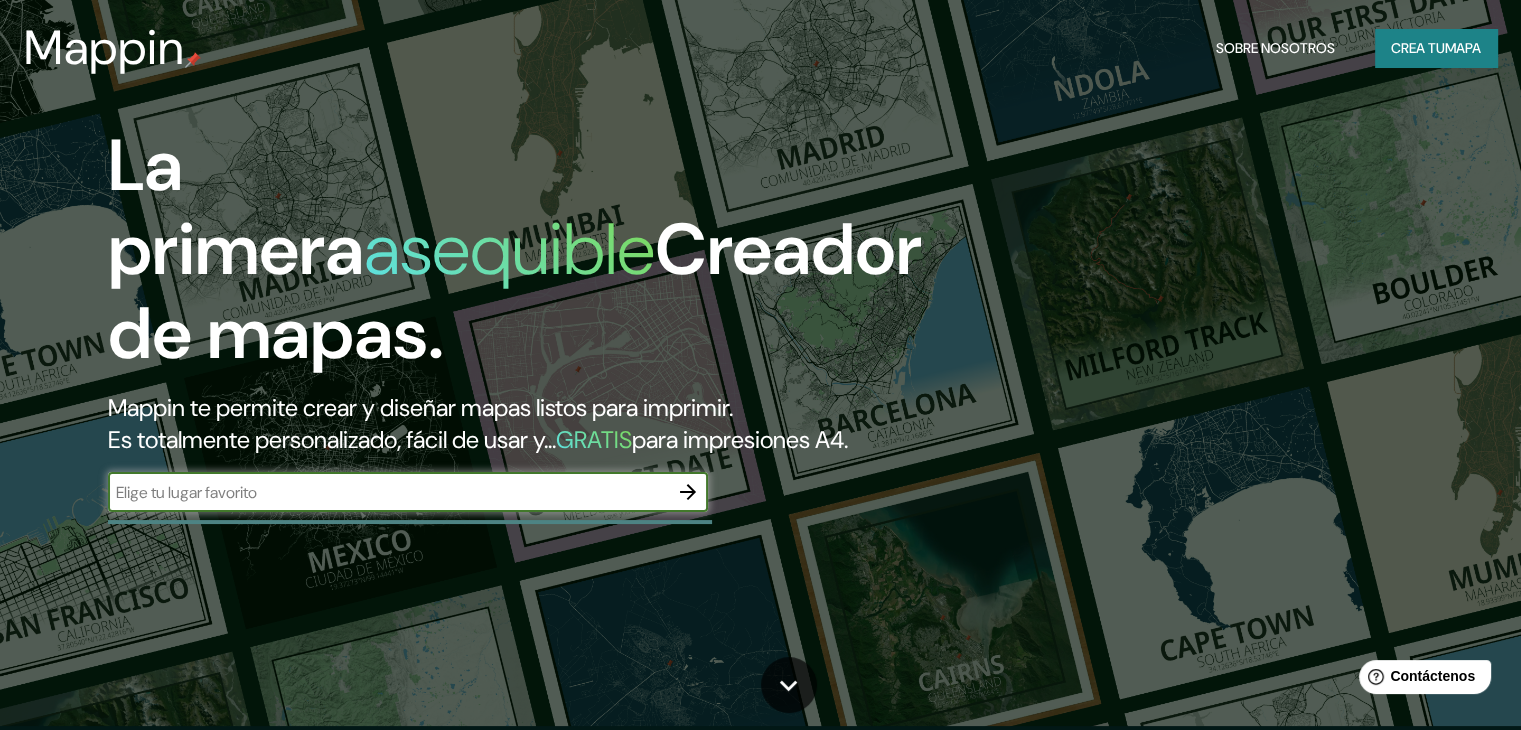 scroll, scrollTop: 0, scrollLeft: 0, axis: both 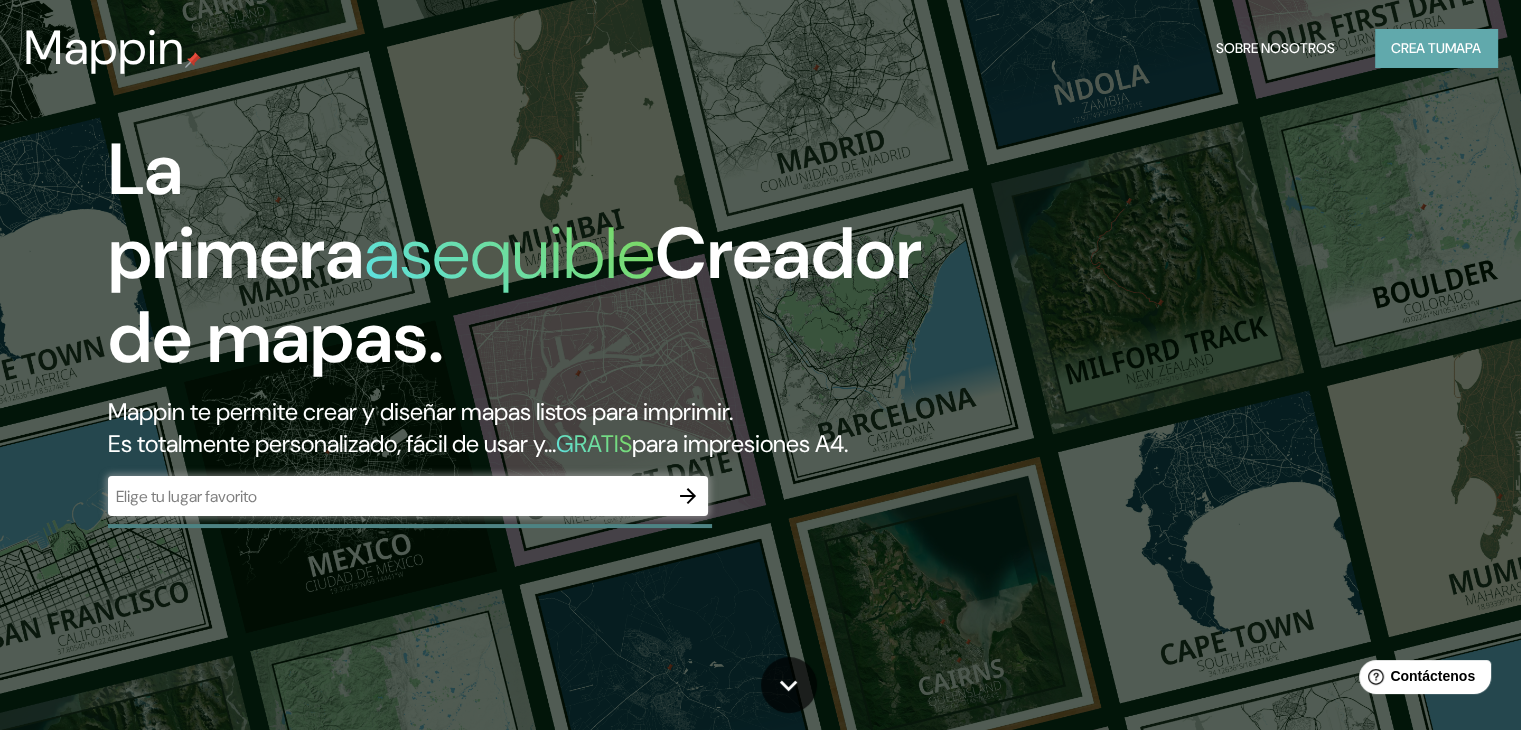click on "Crea tu" at bounding box center [1418, 48] 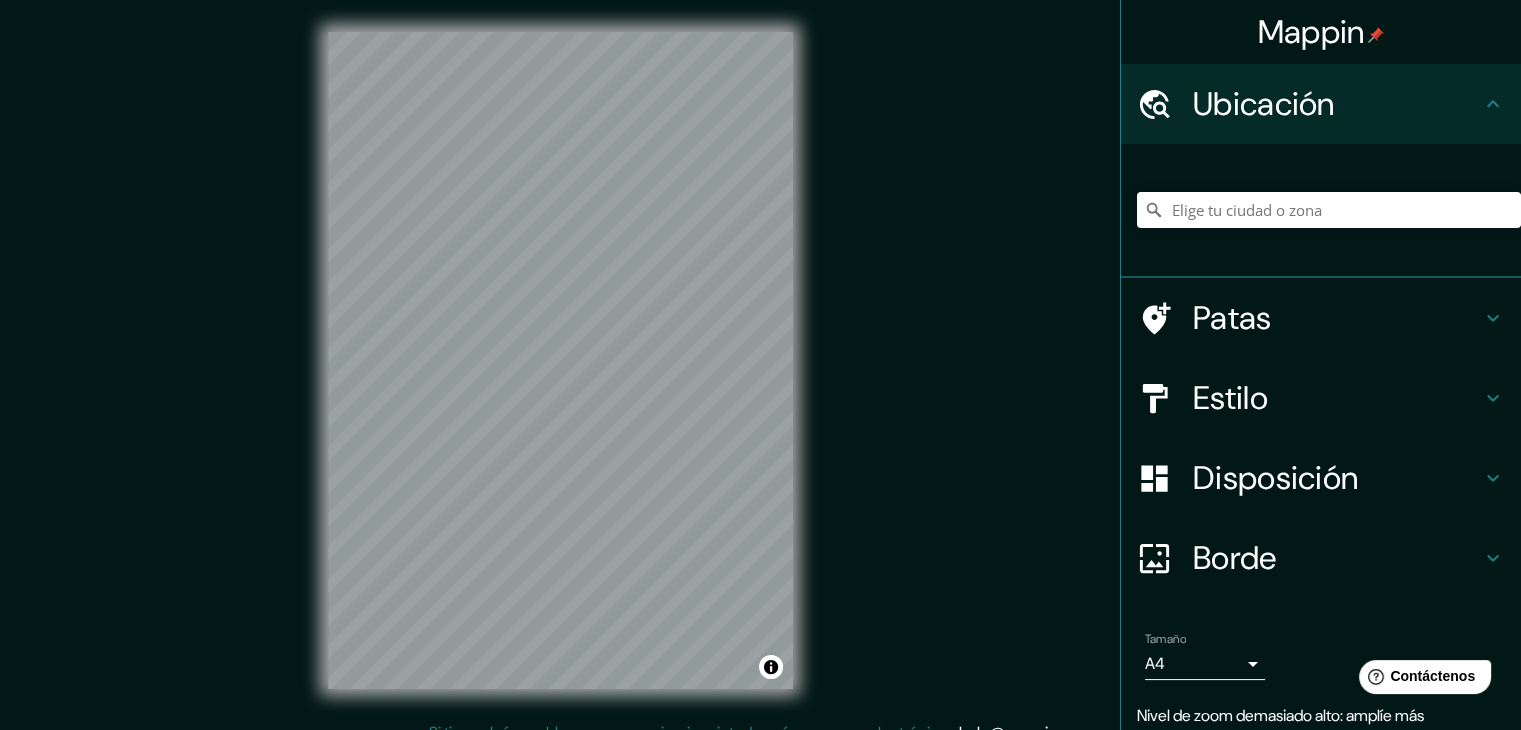 click on "Mappin Ubicación [PLACE_NAME], [STATE], [COUNTRY] Patas Estilo Blanco Negro Natural Amar Bosque Madera ($2) Terreno ($2) Gris Caricatura ($2) Azul ($2) Satélite ($3) Disposición Borde Elige un borde.  Consejo  : puedes opacar las capas del marco para crear efectos geniales. Ninguno Simple Transparente Elegante Tamaño A4 single Crea tu mapa © Mapbox   © OpenStreetMap   Improve this map   © Maxar Si tiene algún problema, sugerencia o inquietud, envíe un correo electrónico a  help@example.com  .   . ." at bounding box center (760, 376) 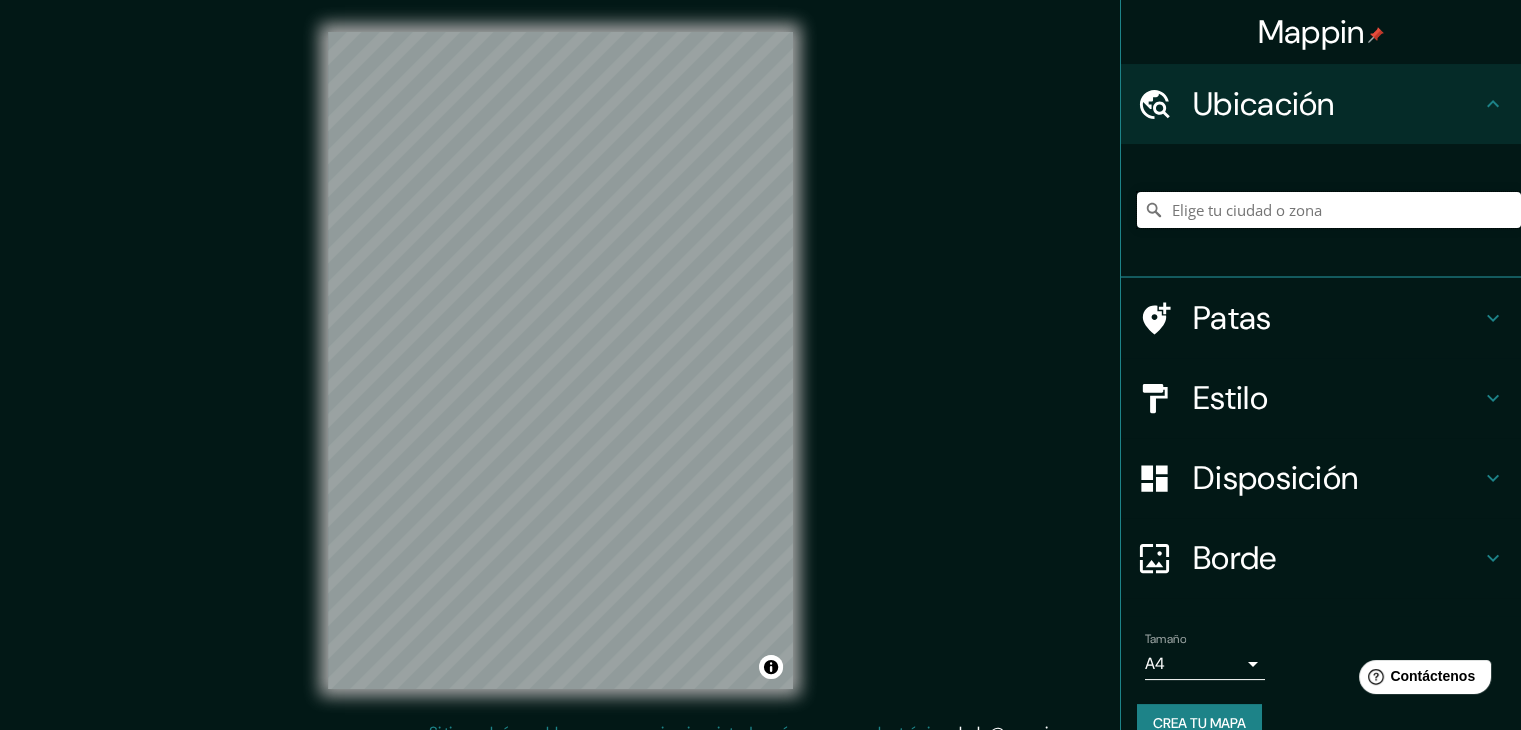 click at bounding box center [1329, 210] 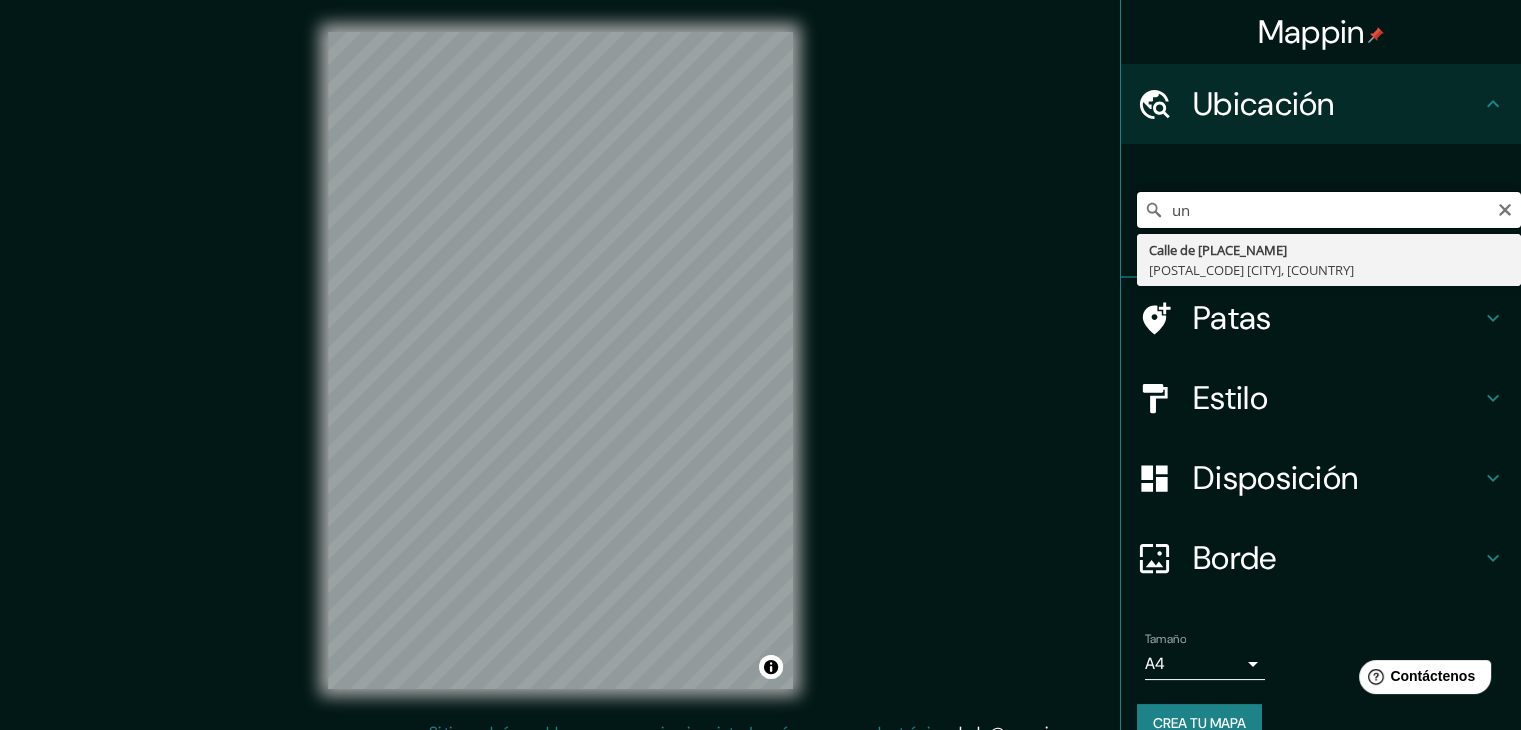 type on "u" 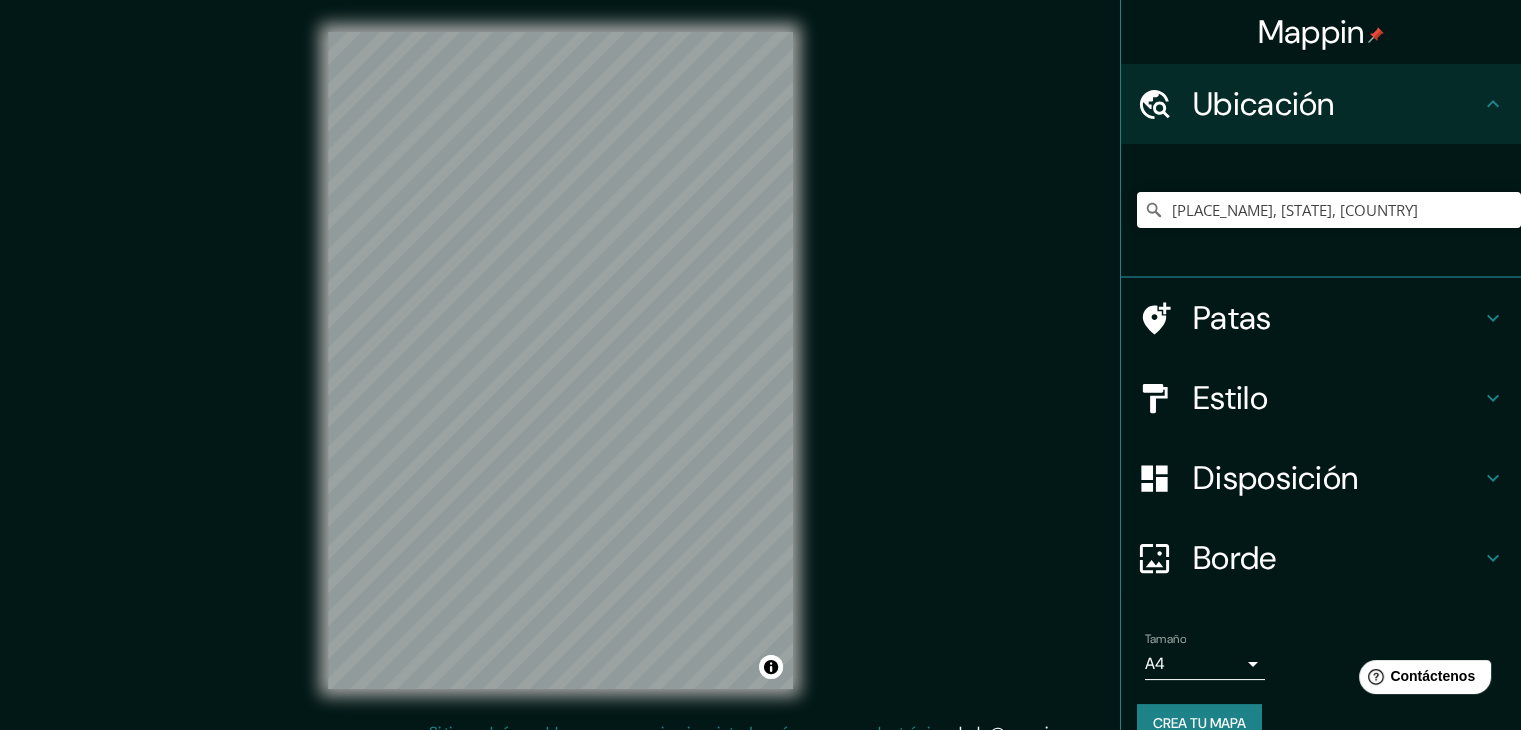click on "Estilo" at bounding box center (1337, 398) 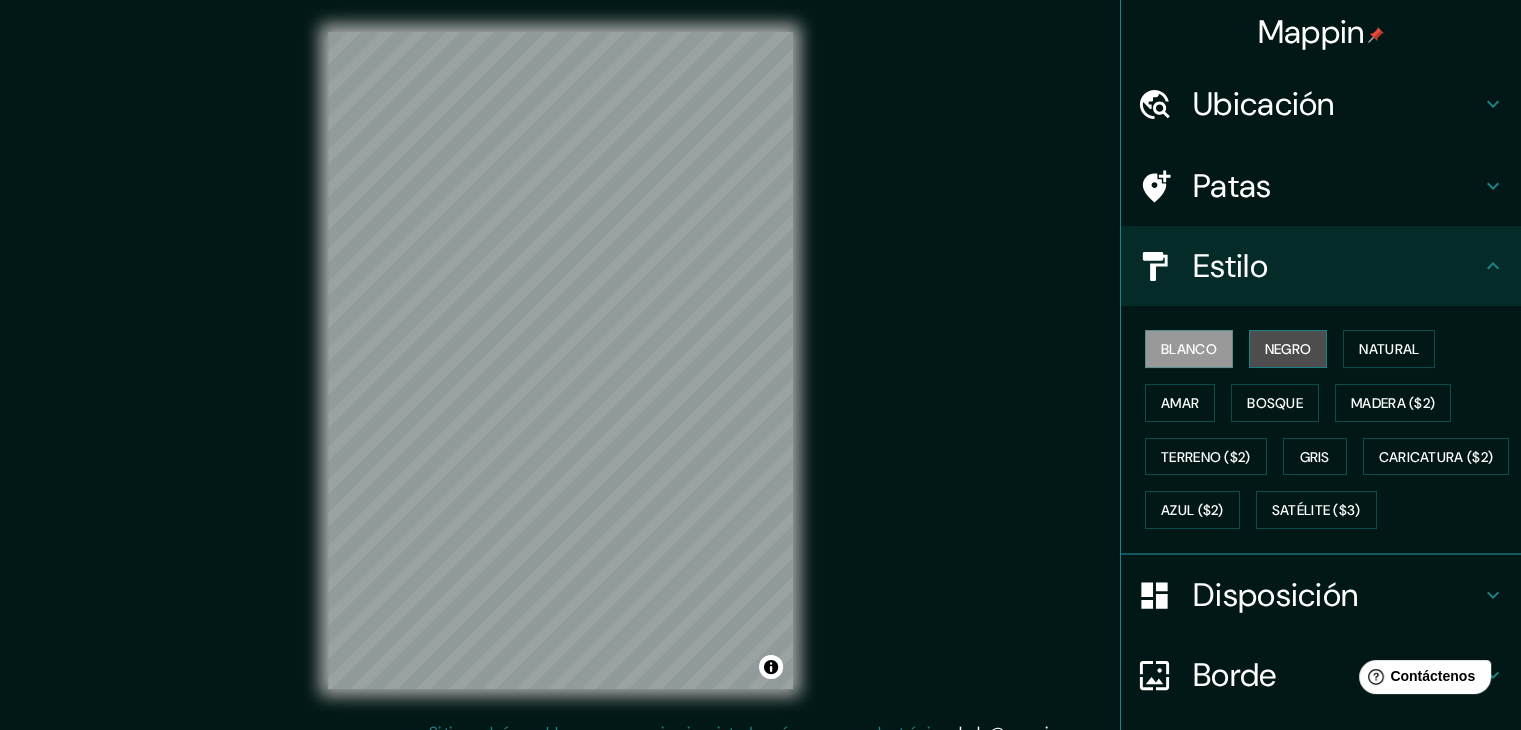 click on "Negro" at bounding box center (1288, 349) 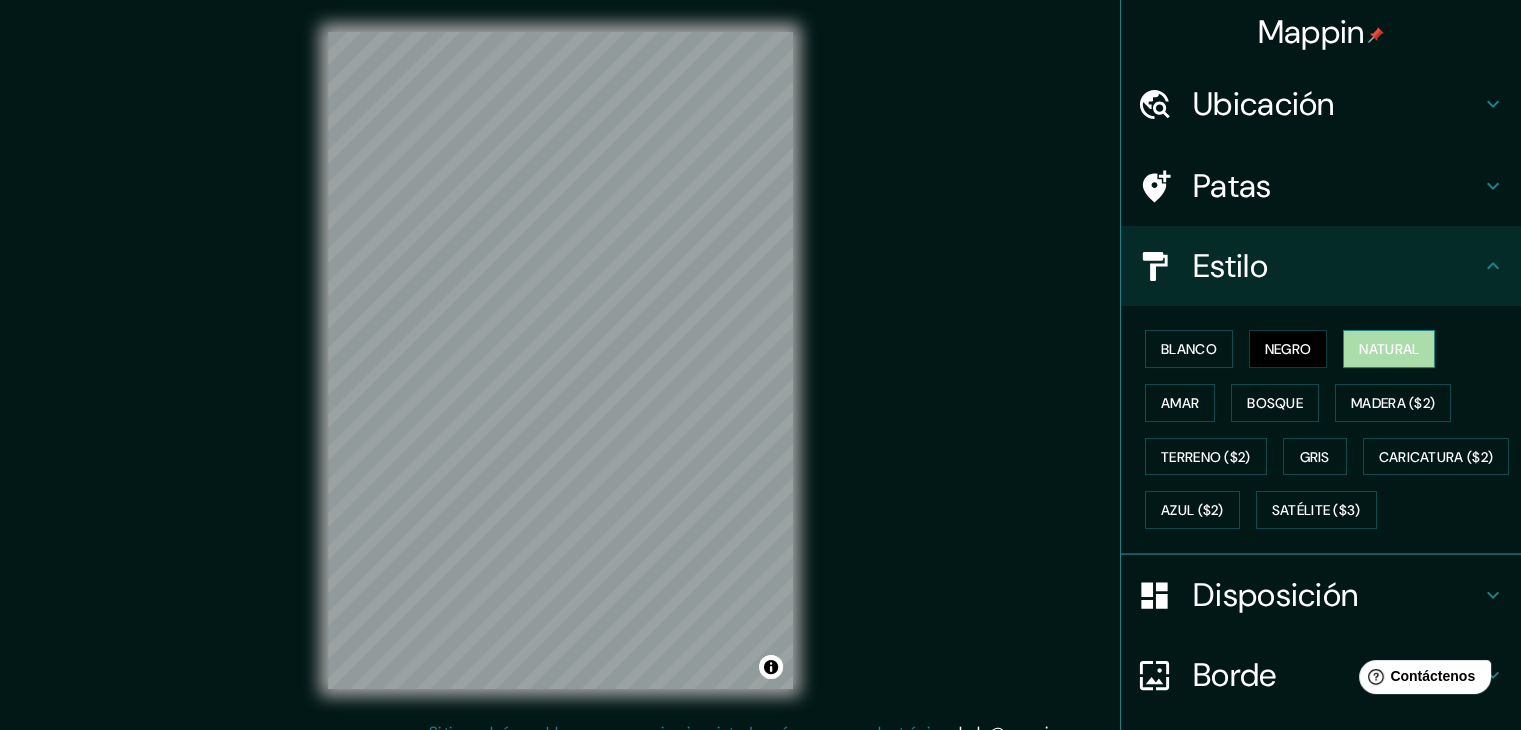 click on "Natural" at bounding box center (1389, 349) 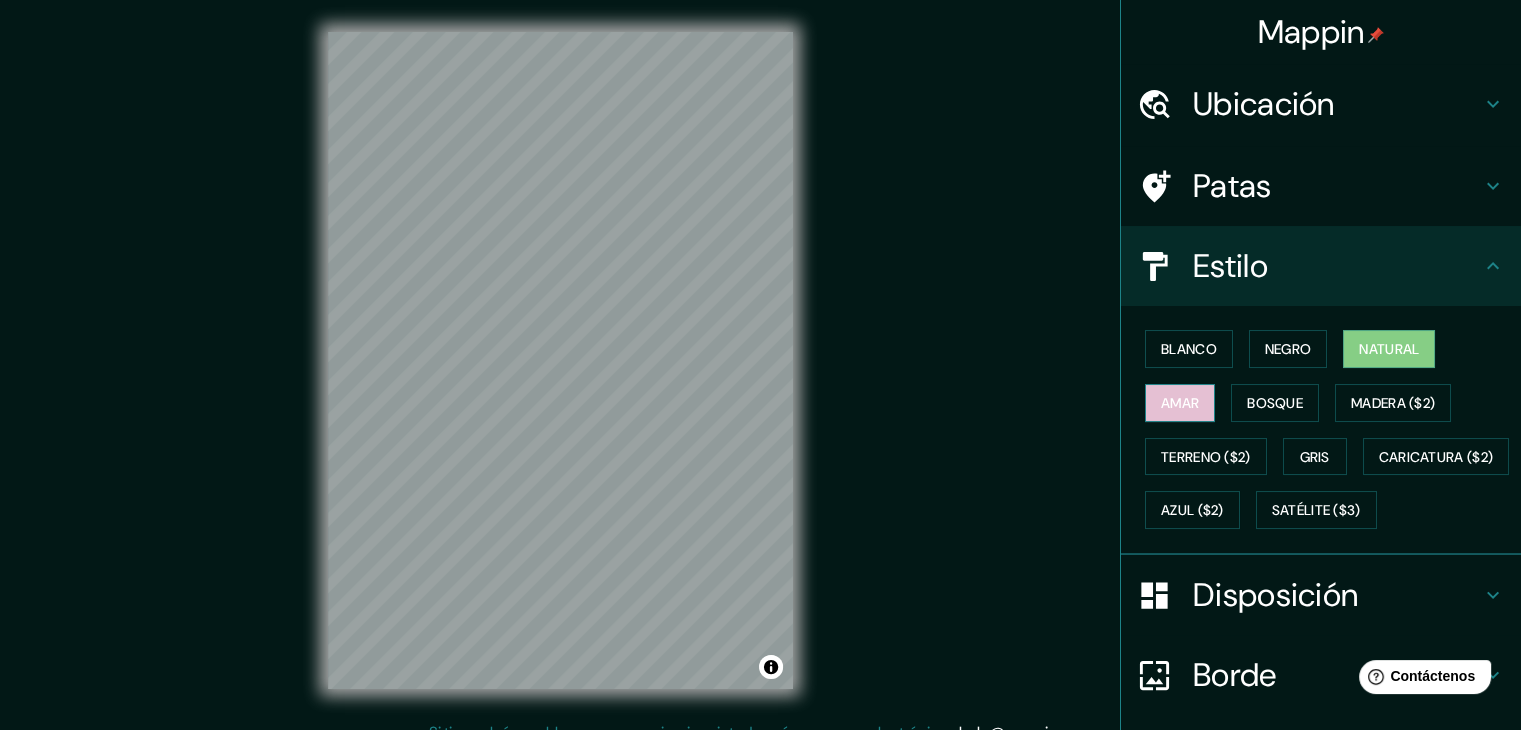 click on "Amar" at bounding box center (1180, 403) 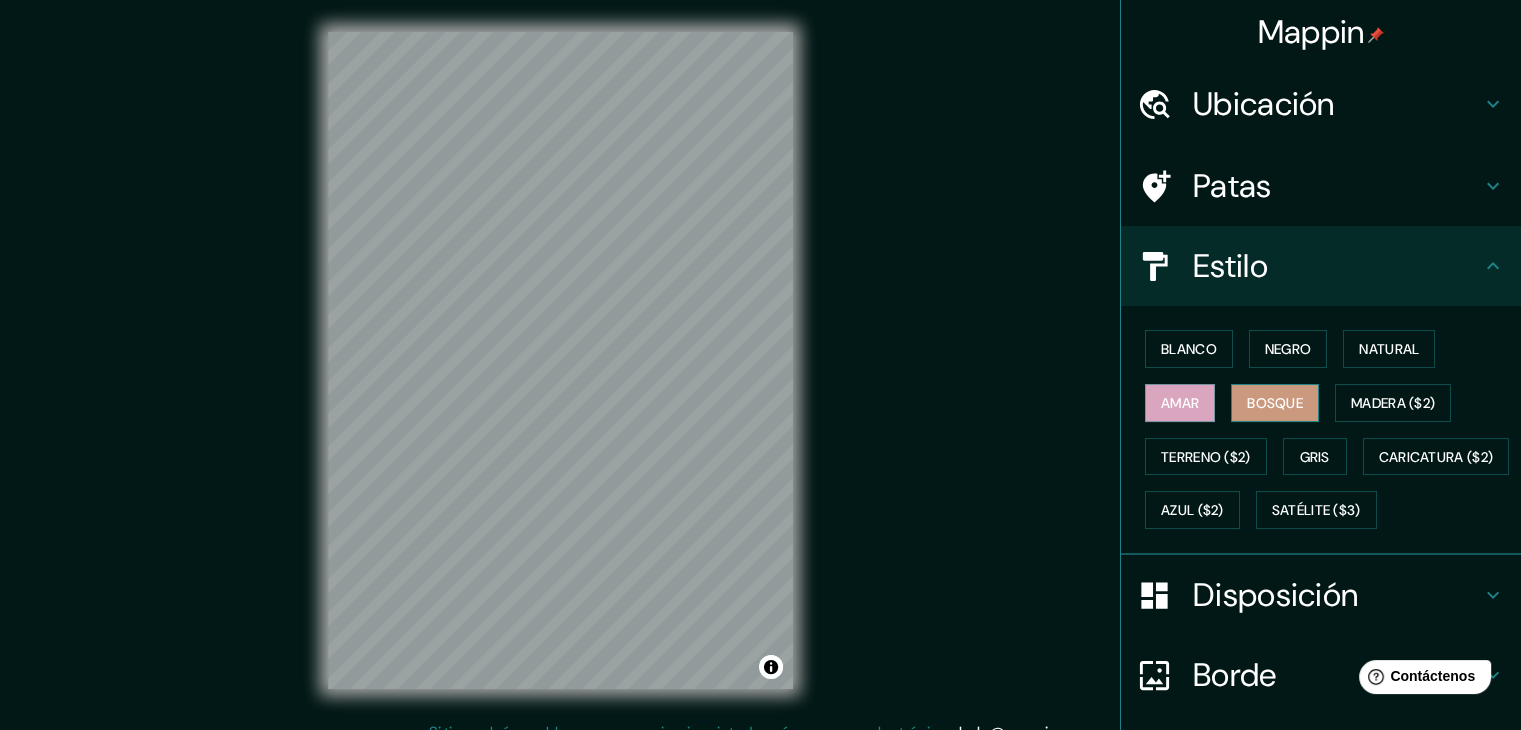 click on "Bosque" at bounding box center [1275, 403] 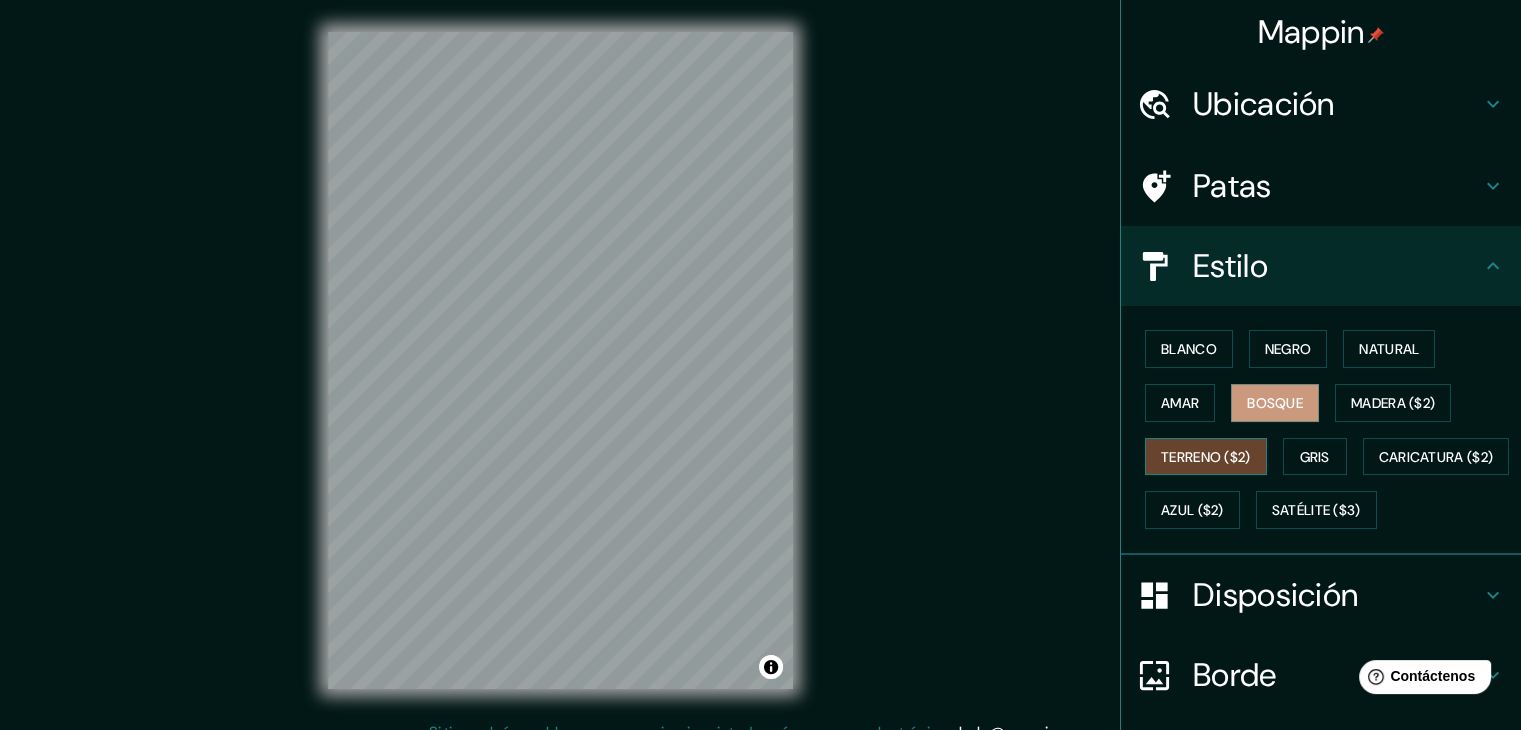 click on "Terreno ($2)" at bounding box center [1206, 457] 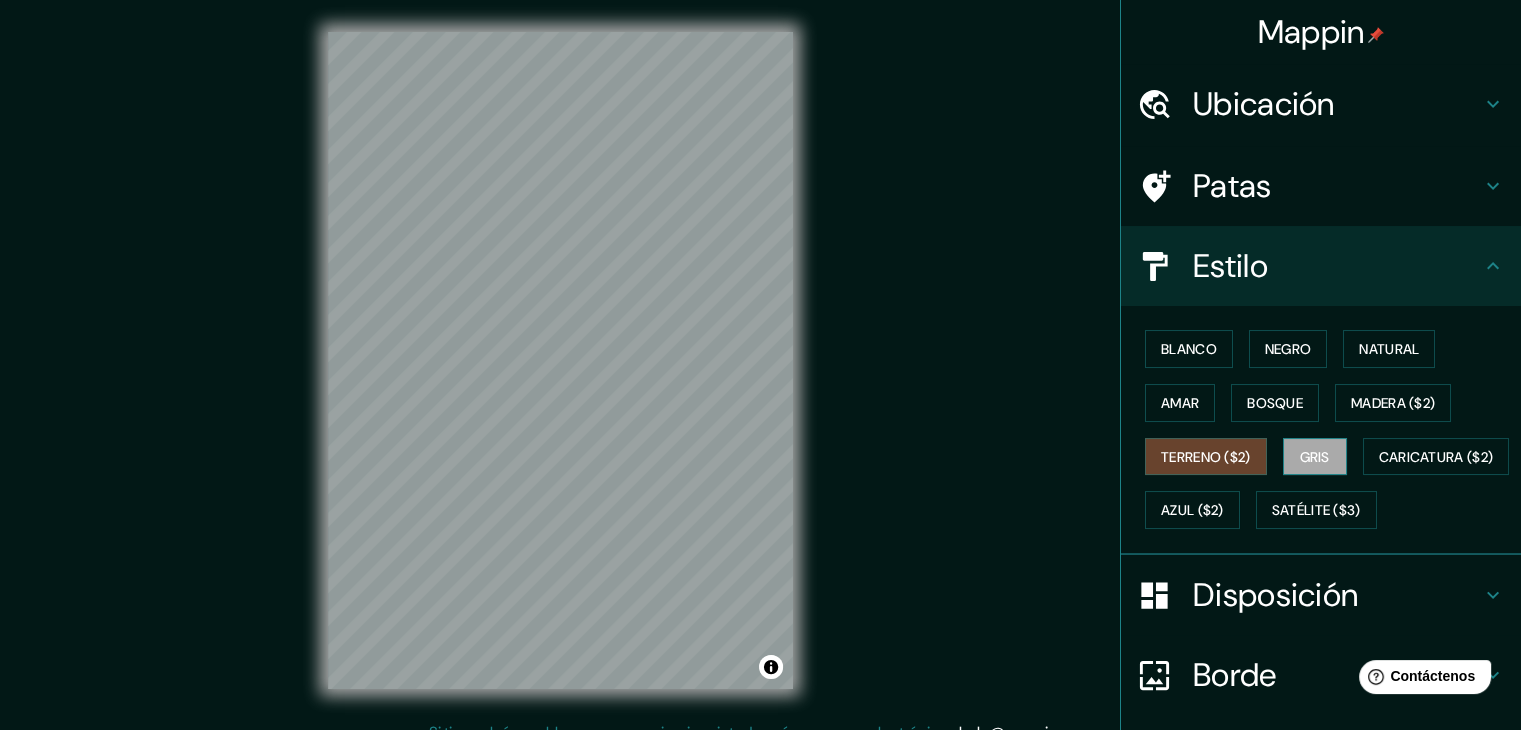 click on "Gris" at bounding box center (1315, 457) 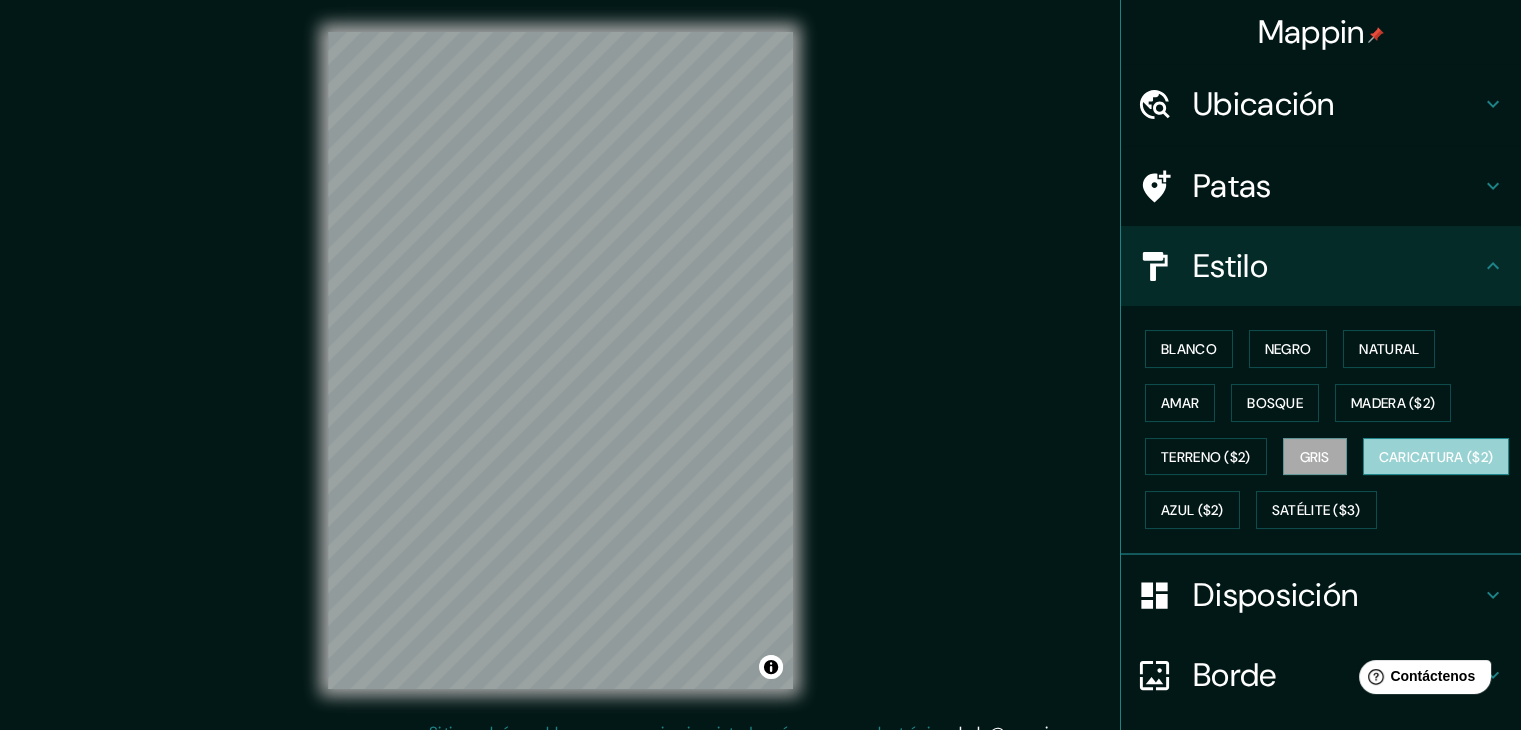 click on "Caricatura ($2)" at bounding box center [1436, 457] 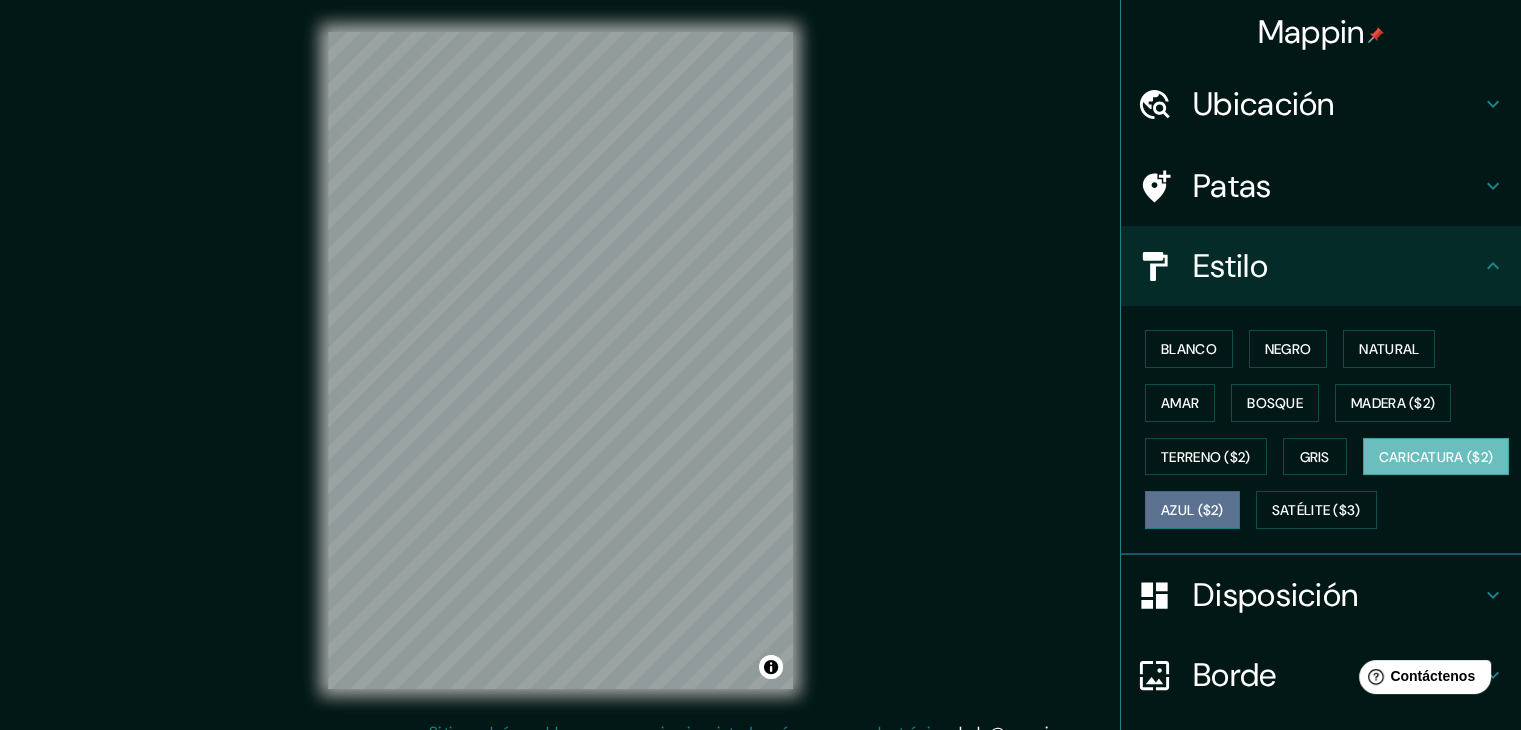 click on "Azul ($2)" at bounding box center [1192, 511] 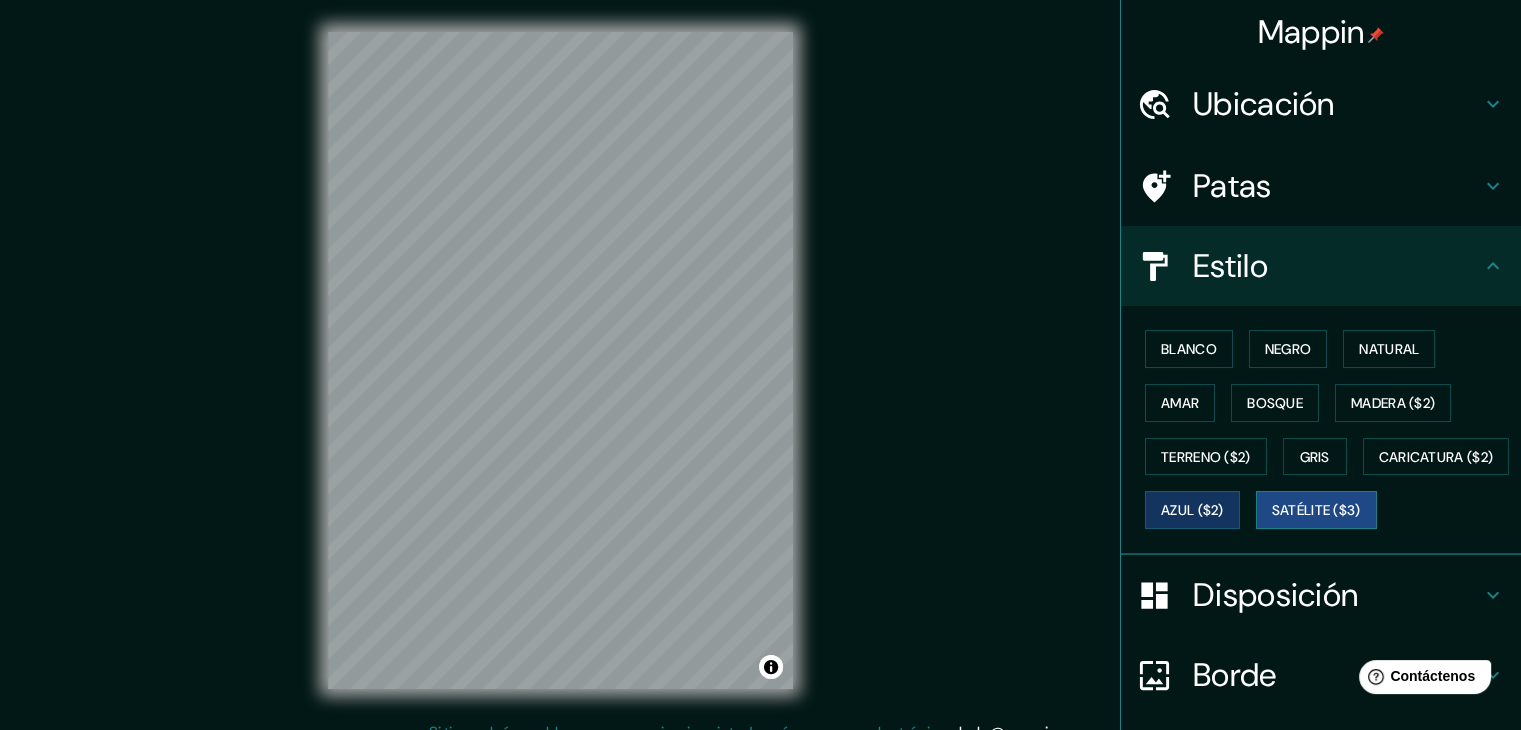 click on "Satélite ($3)" at bounding box center [1316, 511] 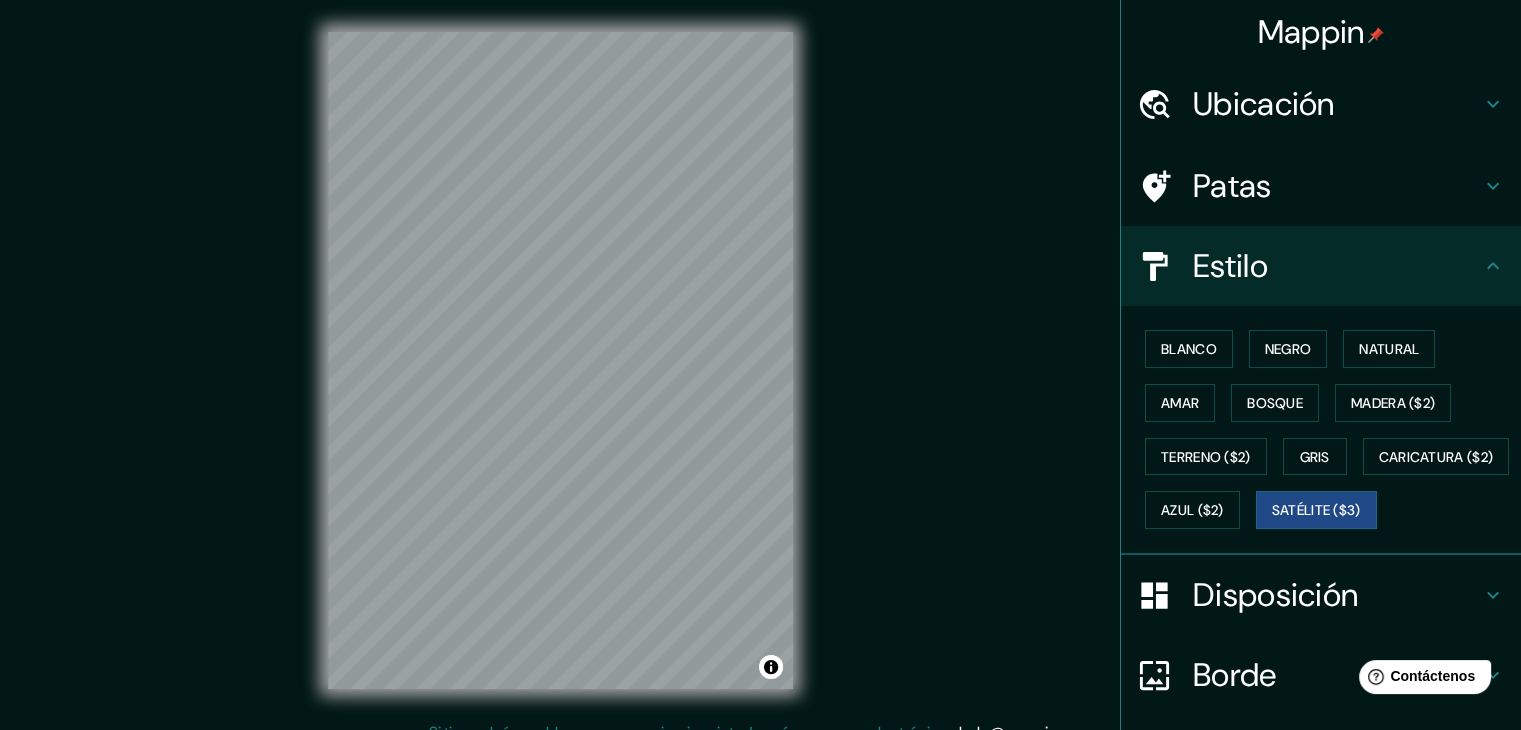 click on "© Mapbox   © OpenStreetMap   Improve this map   © Maxar" at bounding box center (560, 360) 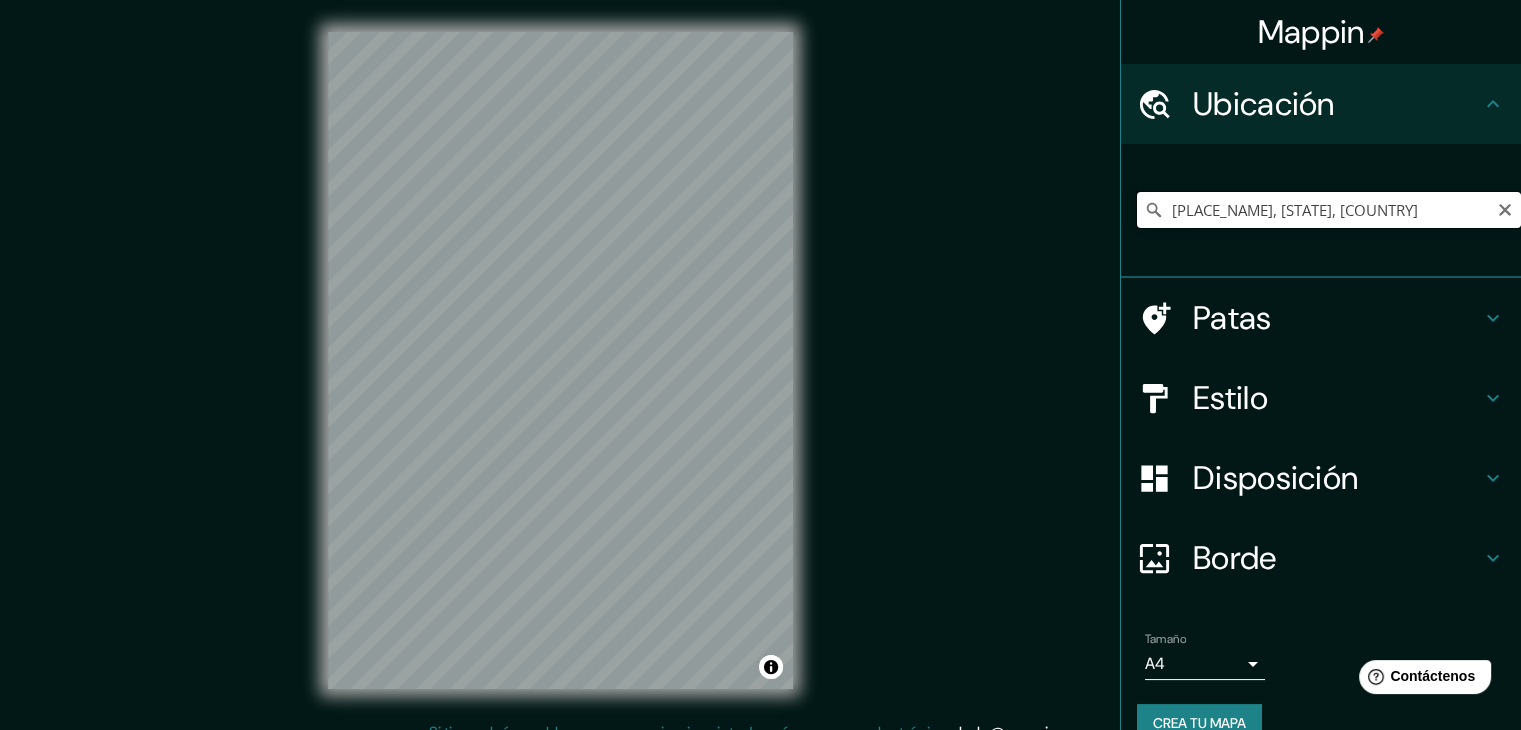 click on "[PLACE_NAME], [STATE], [COUNTRY]" at bounding box center [1329, 210] 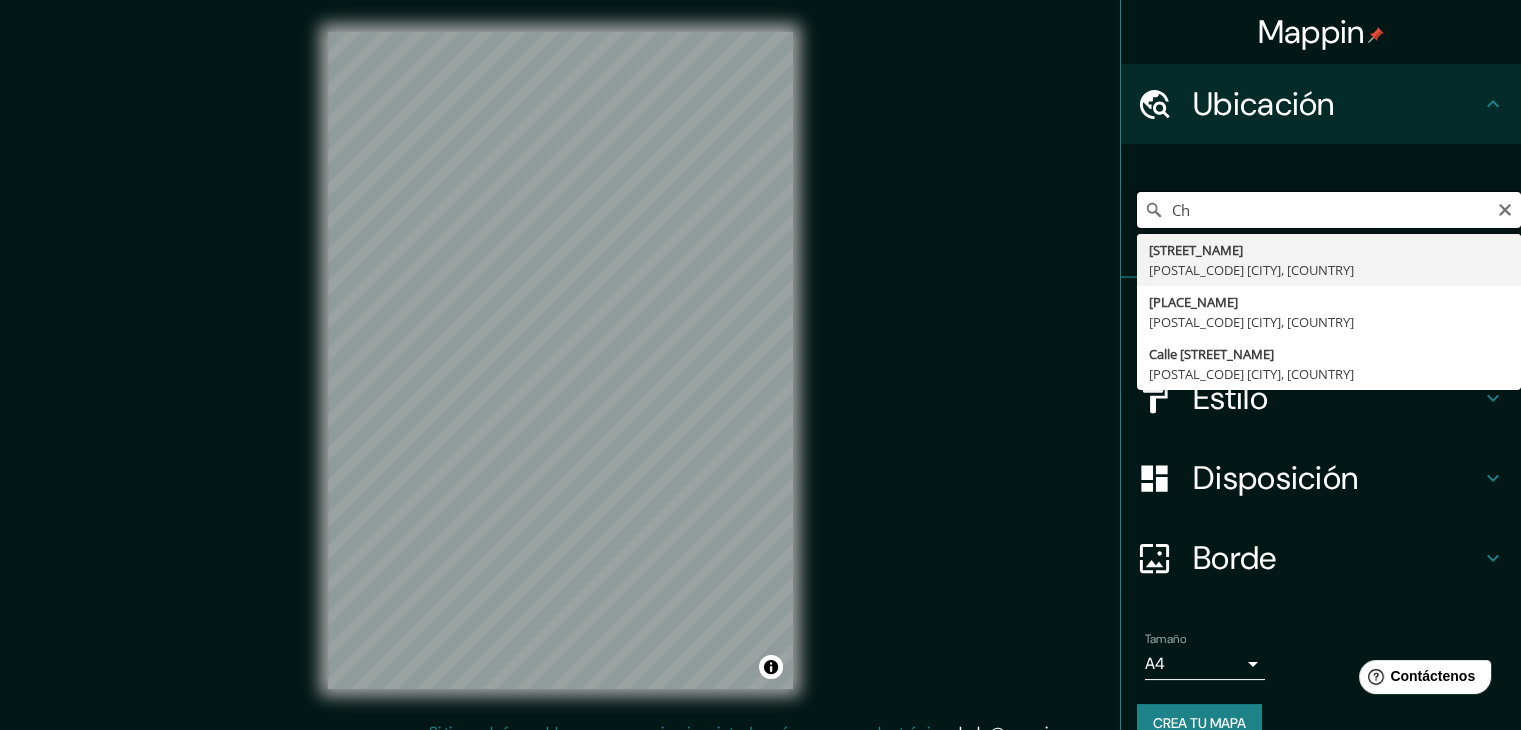 type on "C" 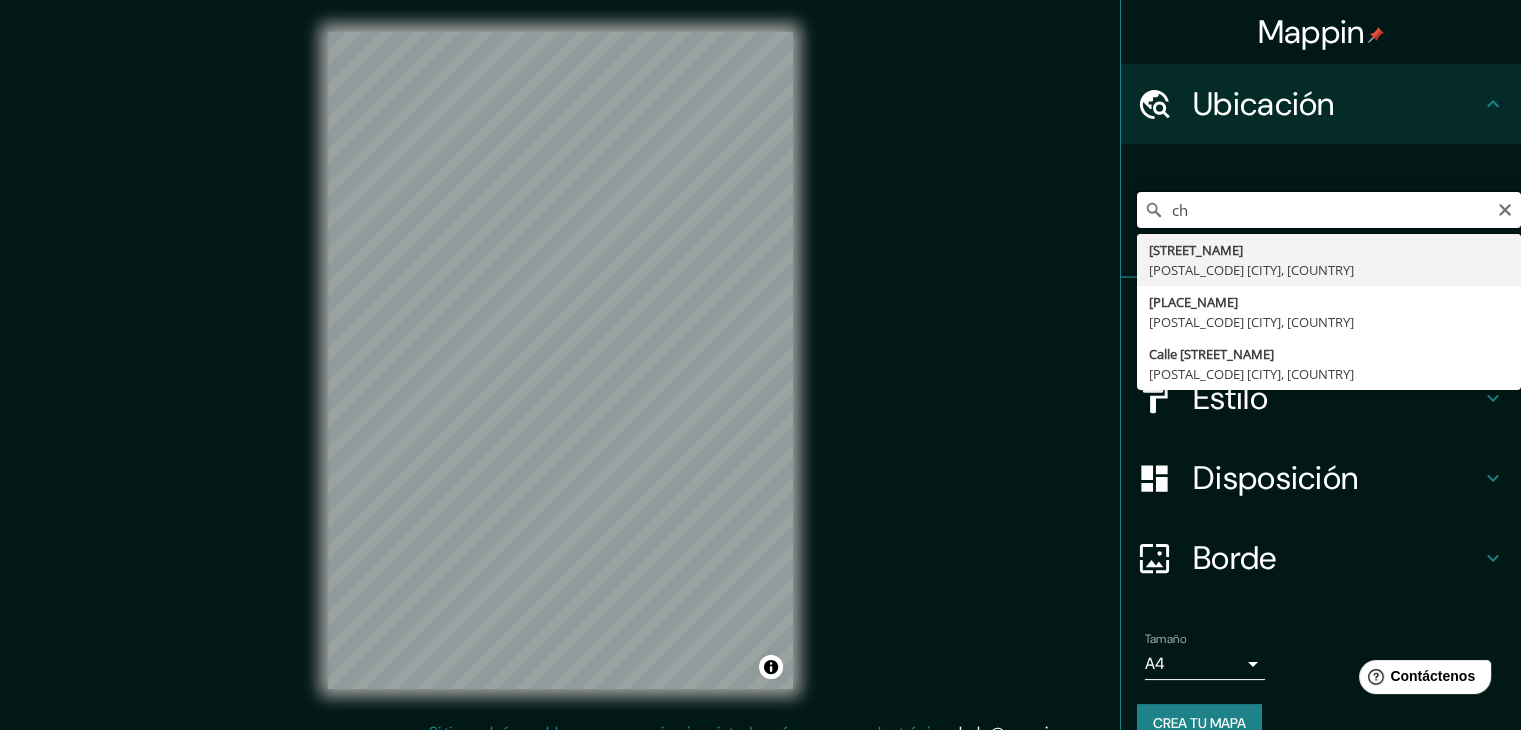 type on "c" 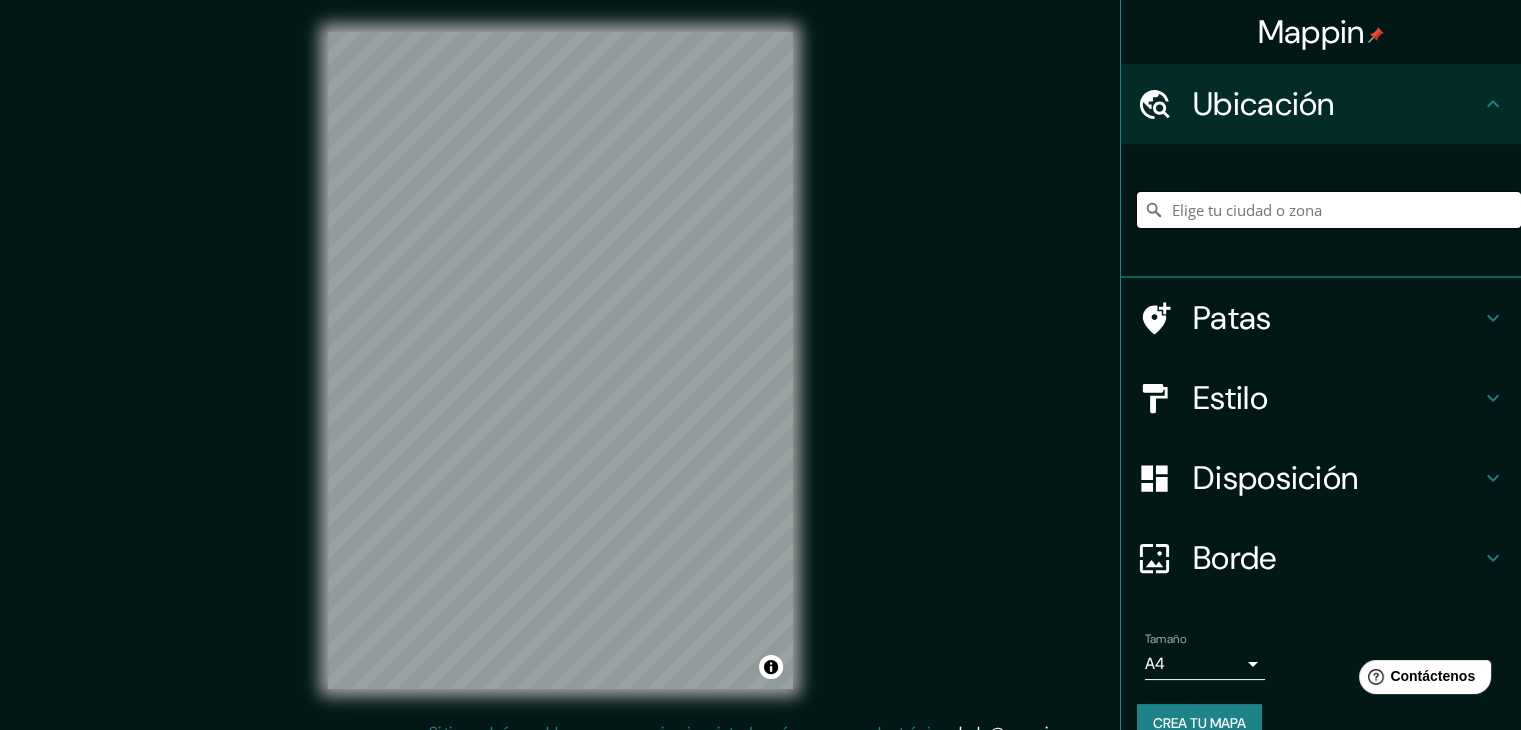 type 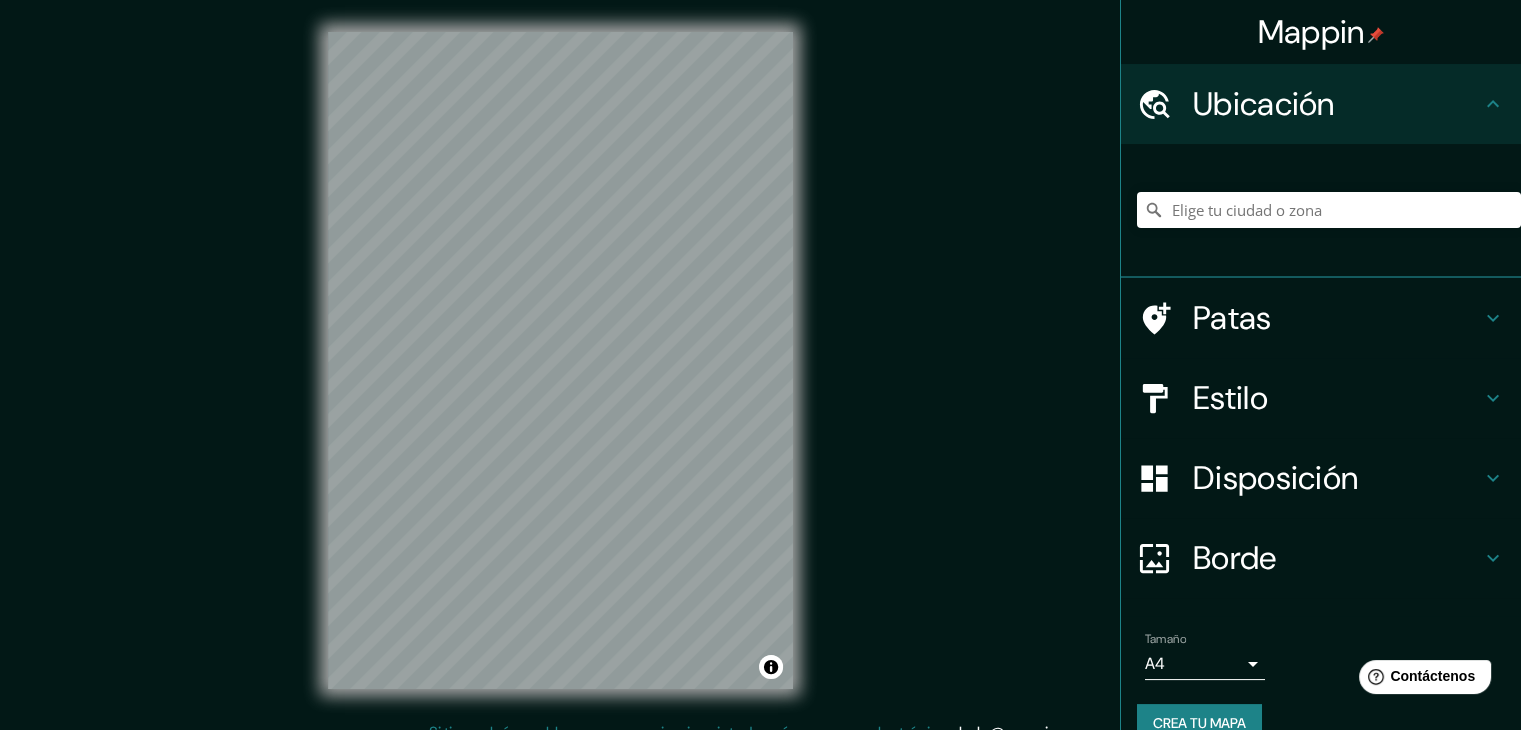 click on "© Mapbox   © OpenStreetMap   Improve this map   © Maxar" at bounding box center (560, 360) 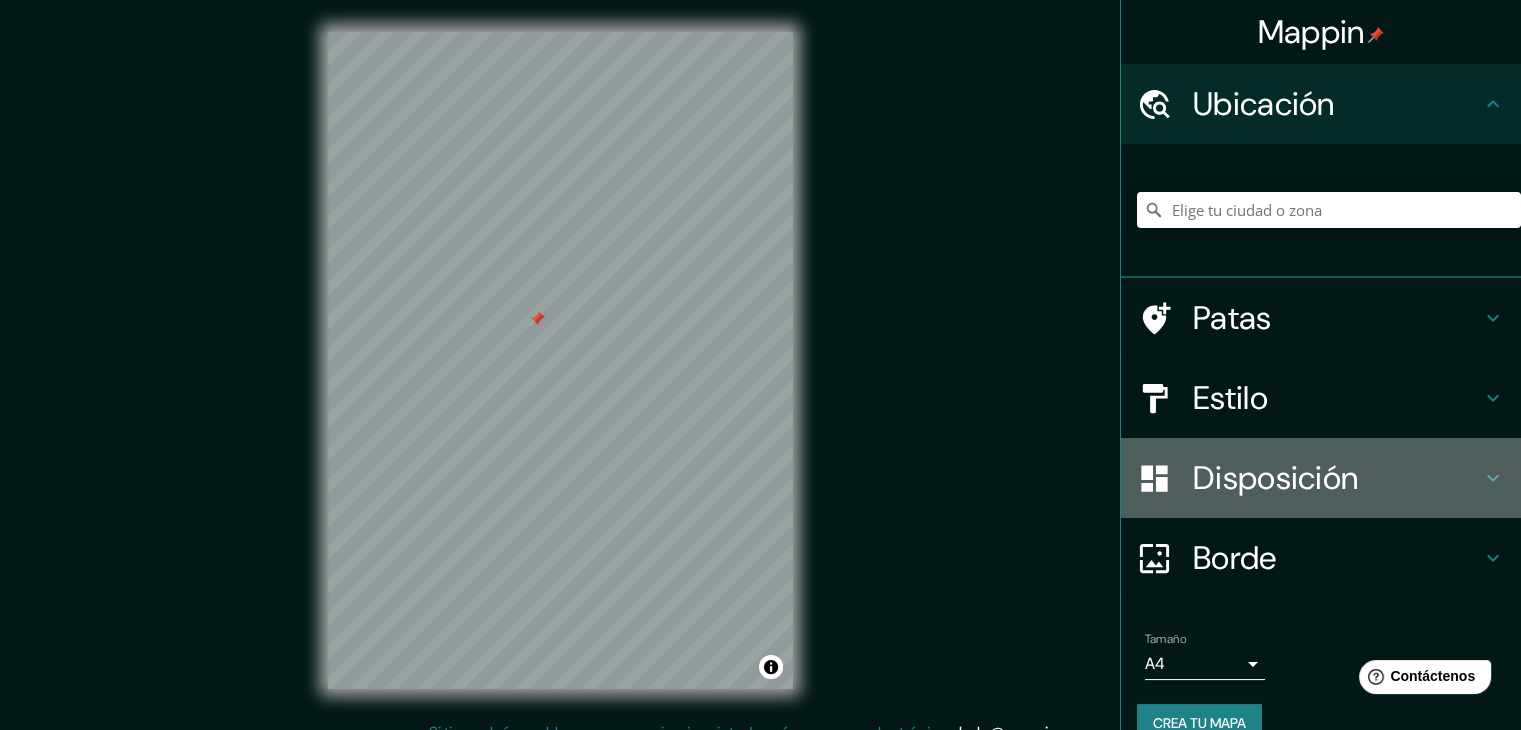 click on "Disposición" at bounding box center (1321, 478) 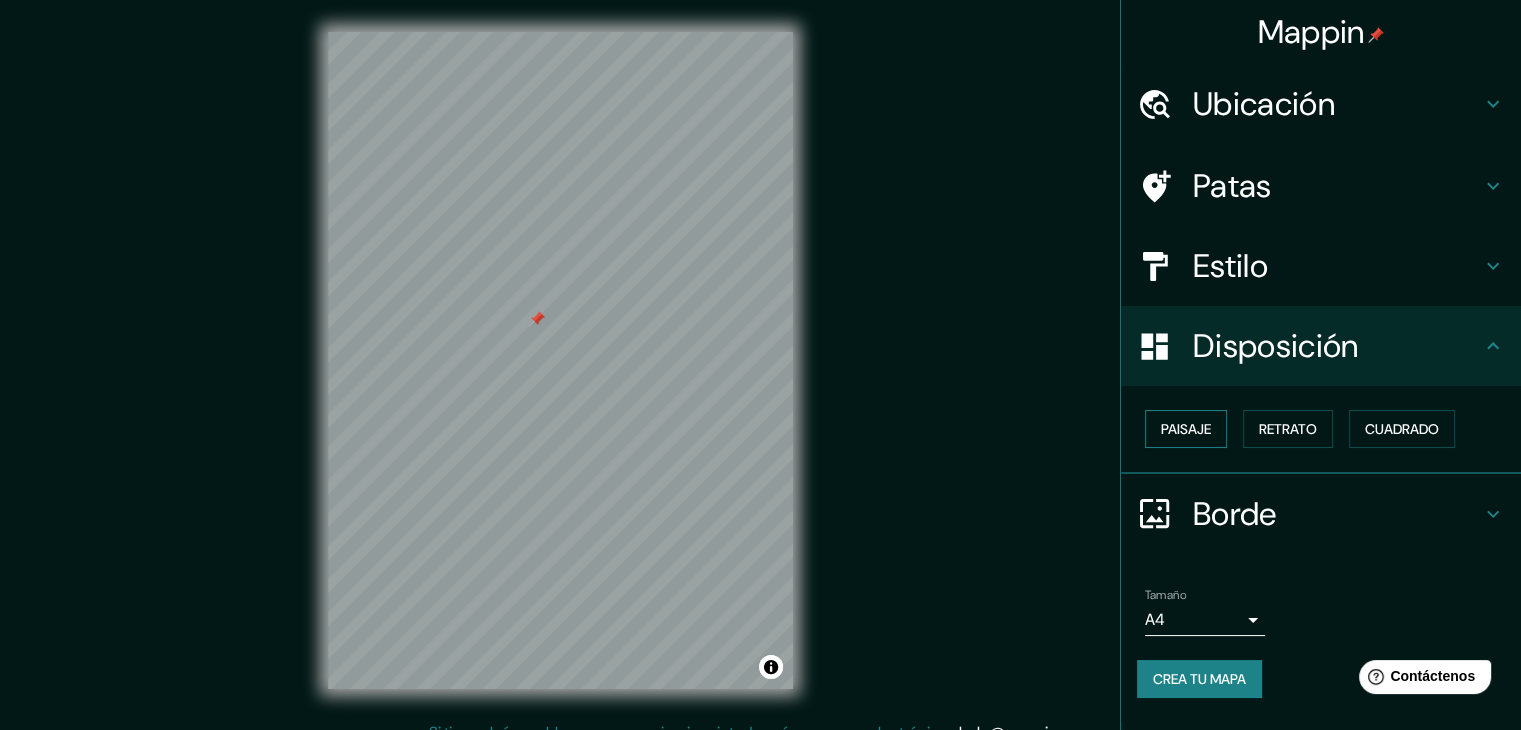 click on "Paisaje" at bounding box center (1186, 429) 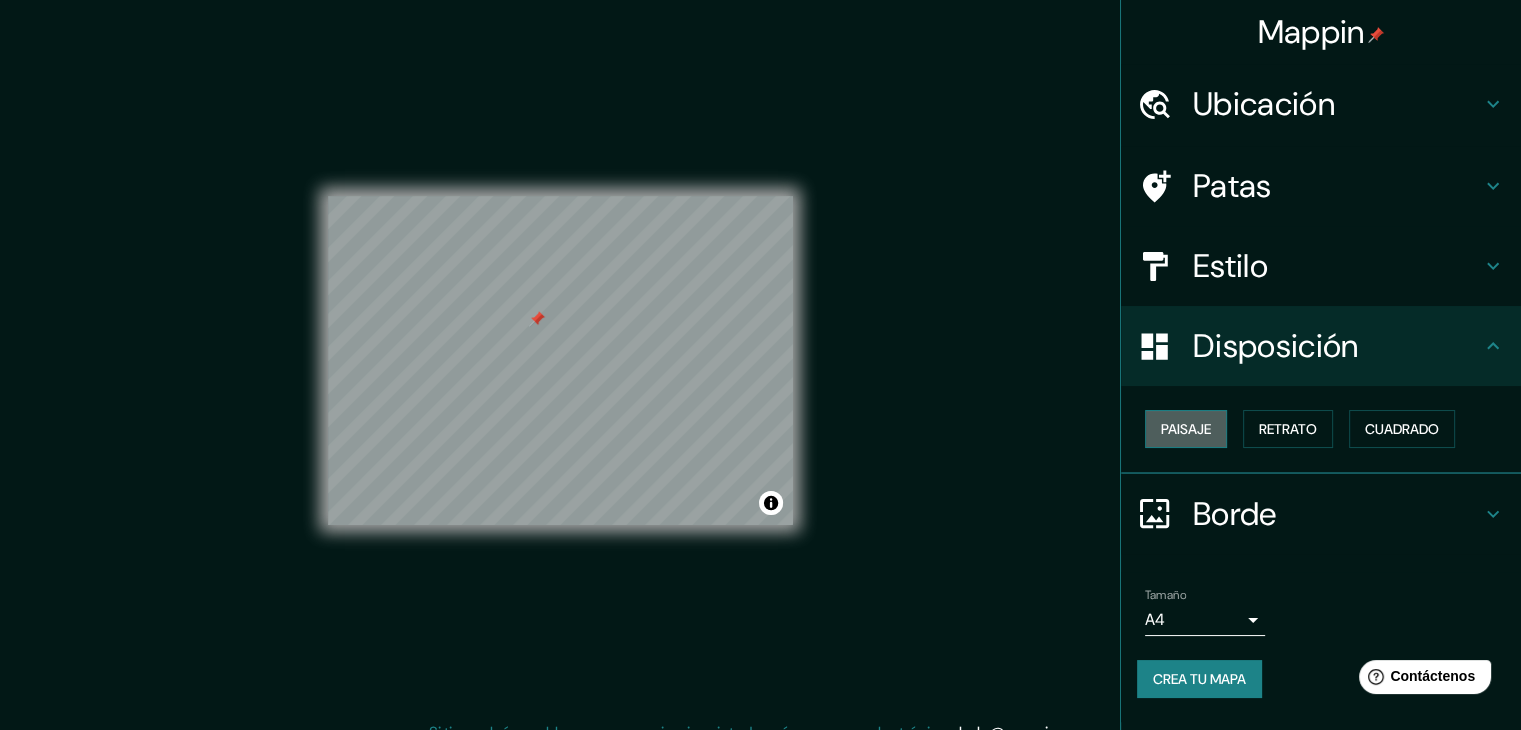 click on "Paisaje" at bounding box center [1186, 429] 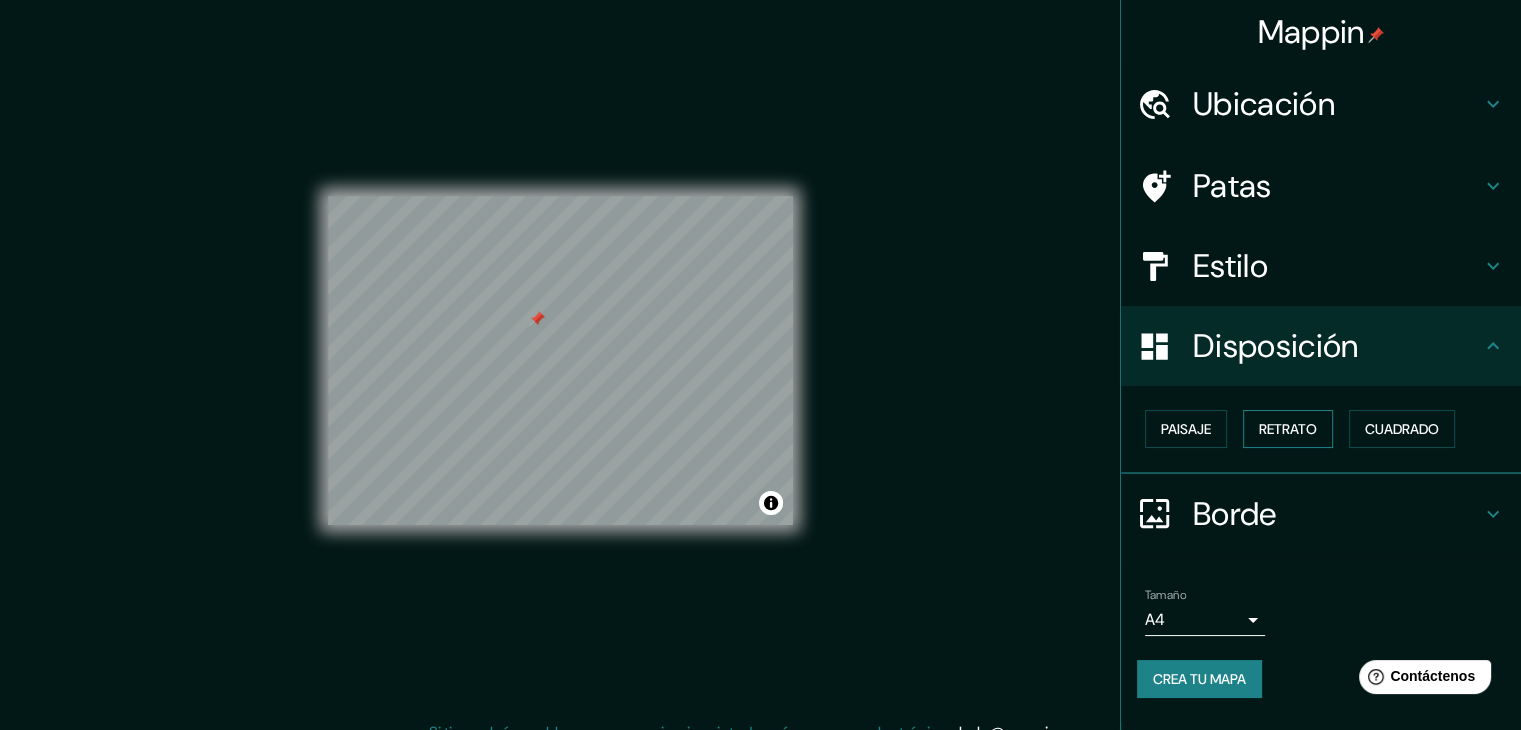click on "Retrato" at bounding box center (1288, 429) 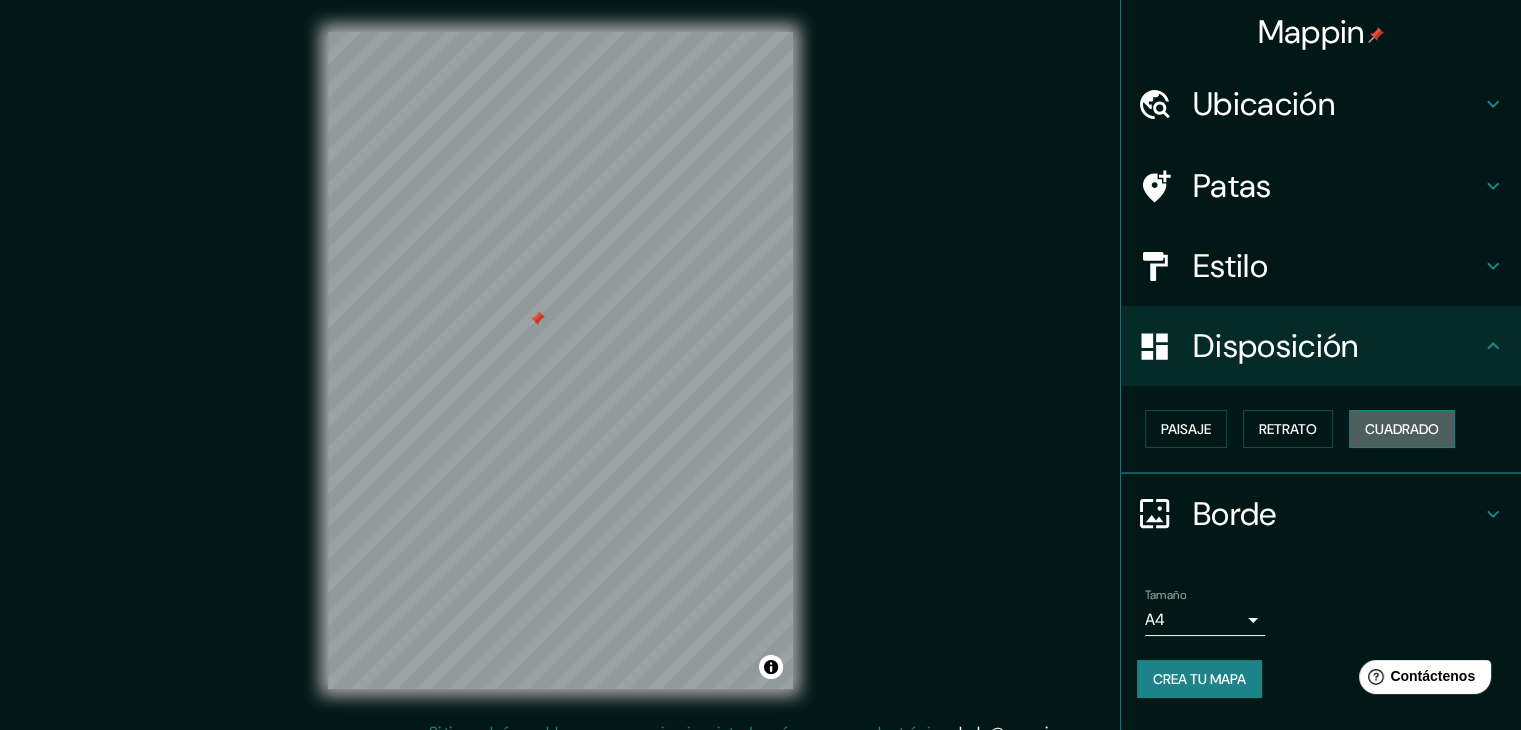 click on "Cuadrado" at bounding box center [1402, 429] 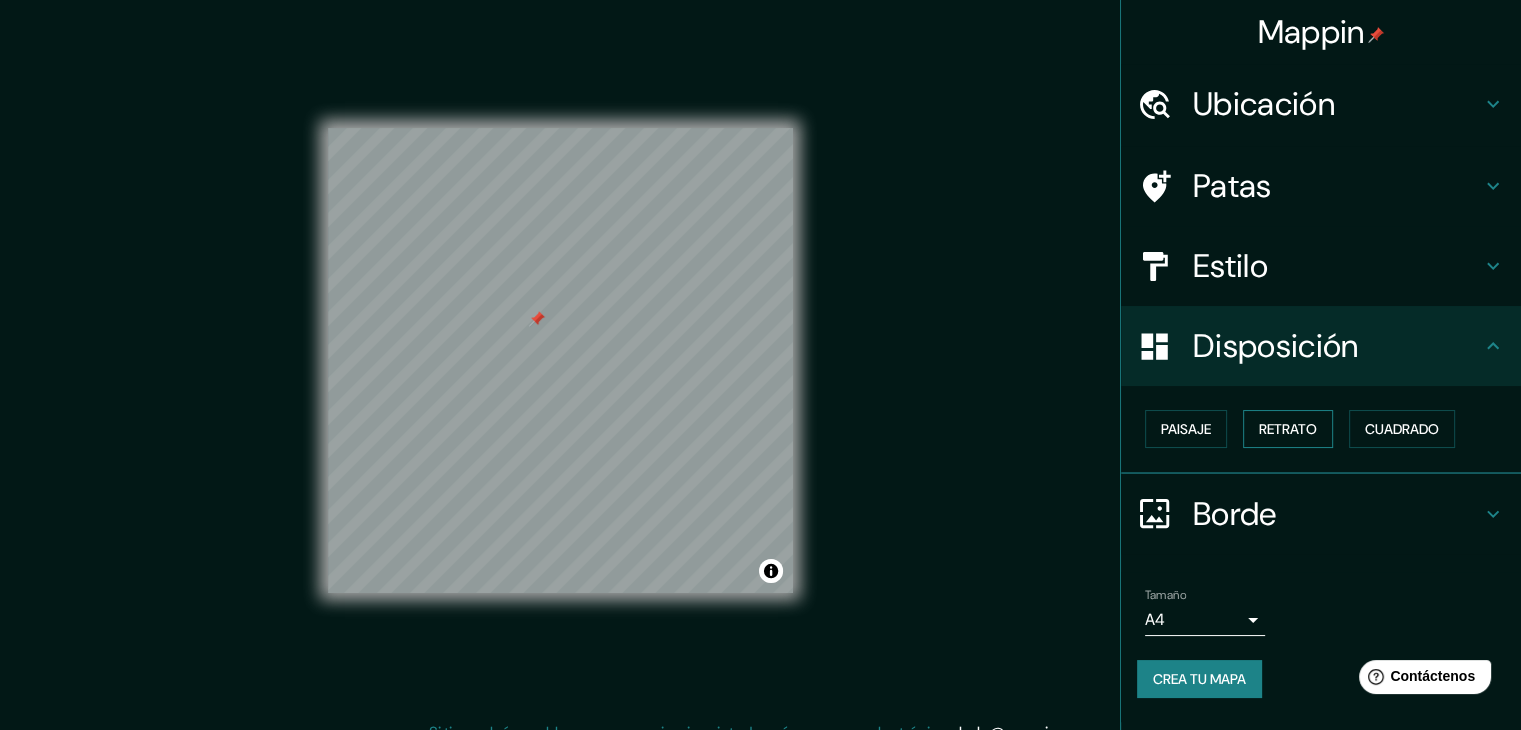 click on "Retrato" at bounding box center [1288, 429] 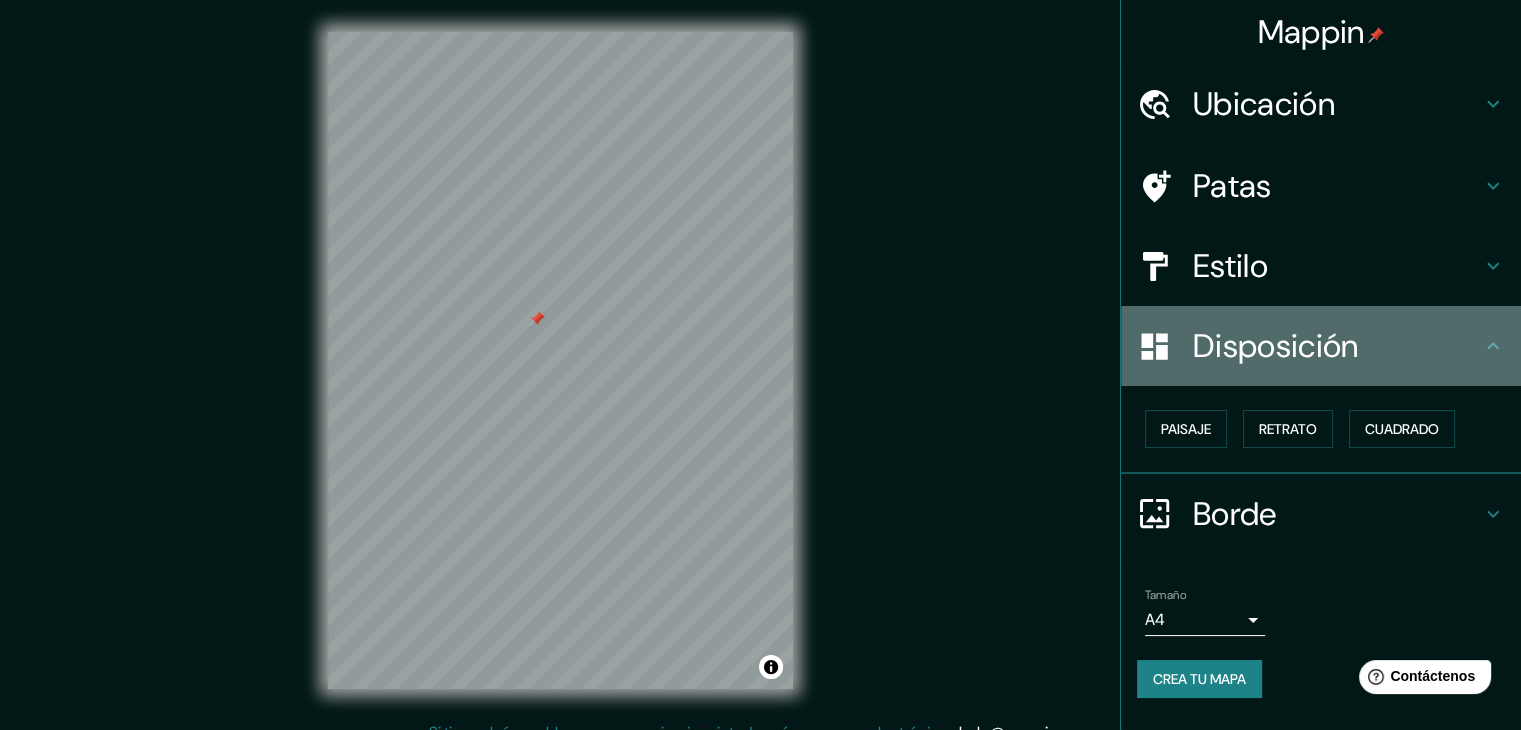 click on "Disposición" at bounding box center [1321, 346] 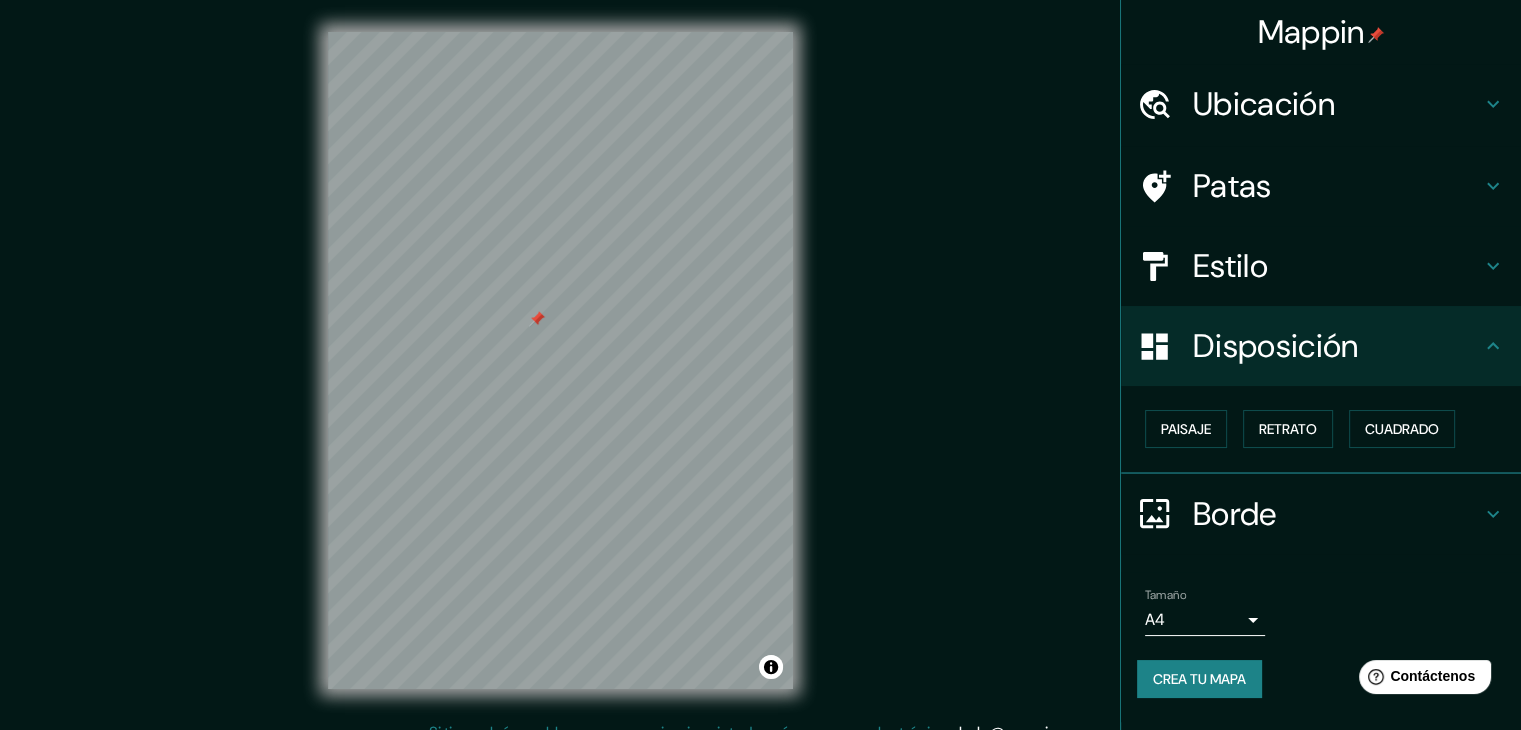 click on "Estilo" at bounding box center [1337, 266] 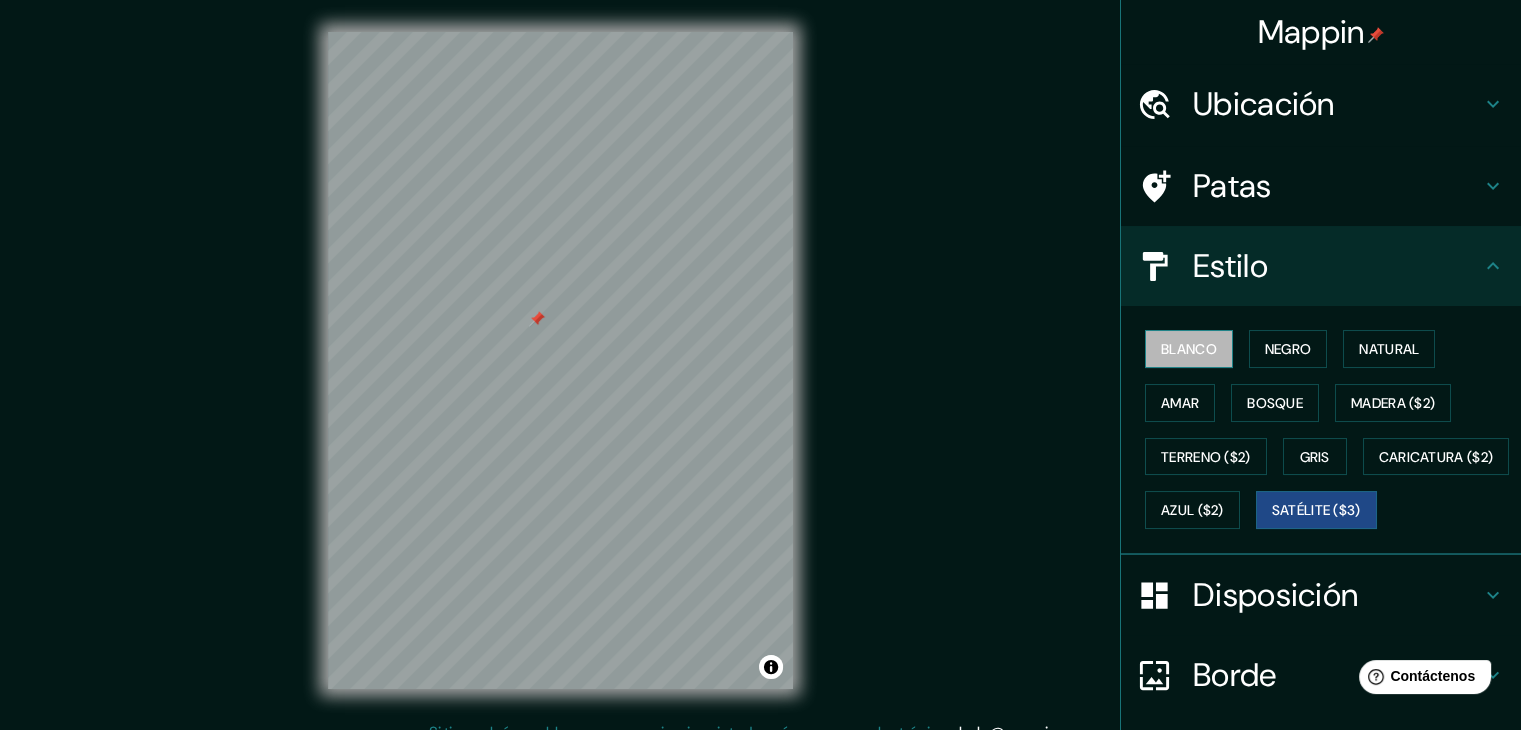 click on "Blanco" at bounding box center (1189, 349) 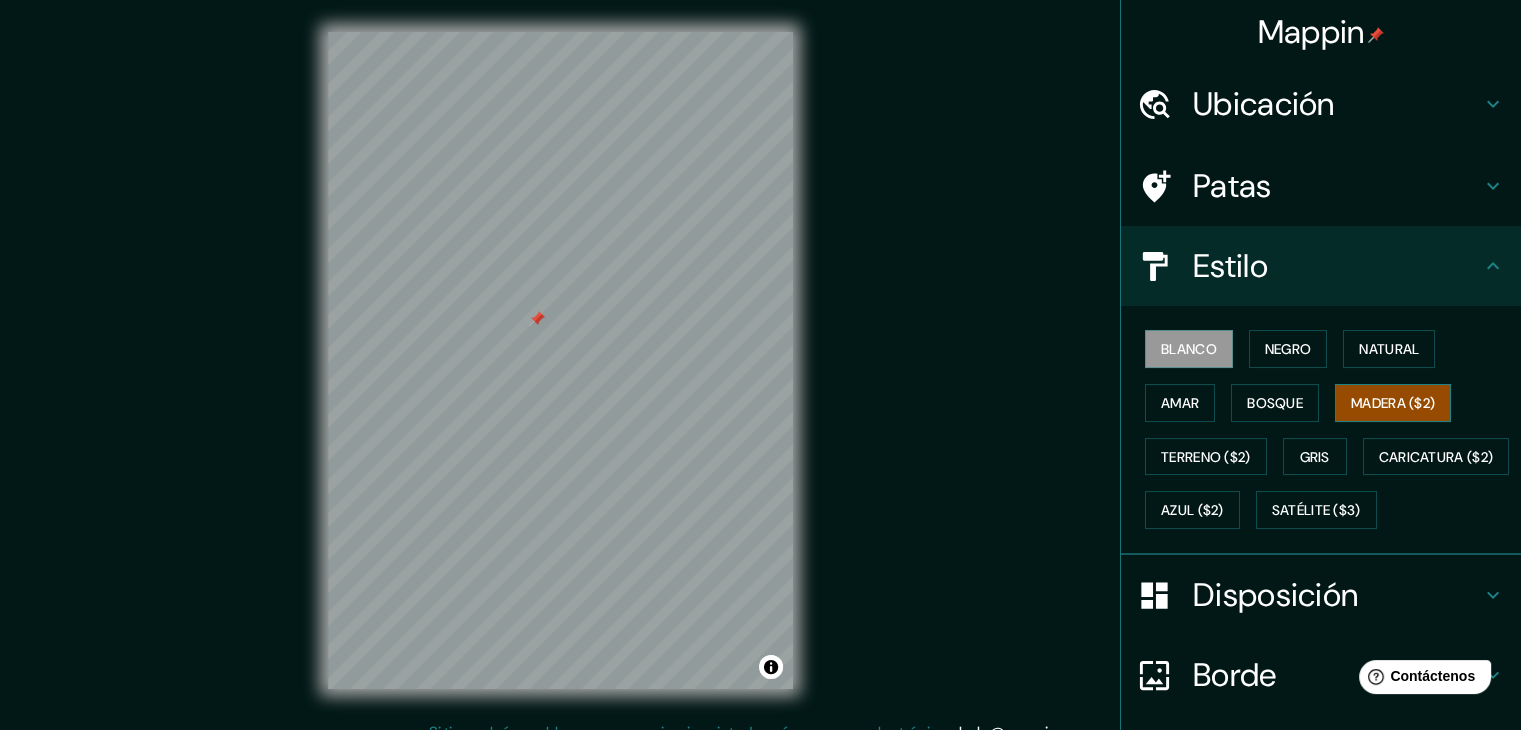 click on "Madera ($2)" at bounding box center [1393, 403] 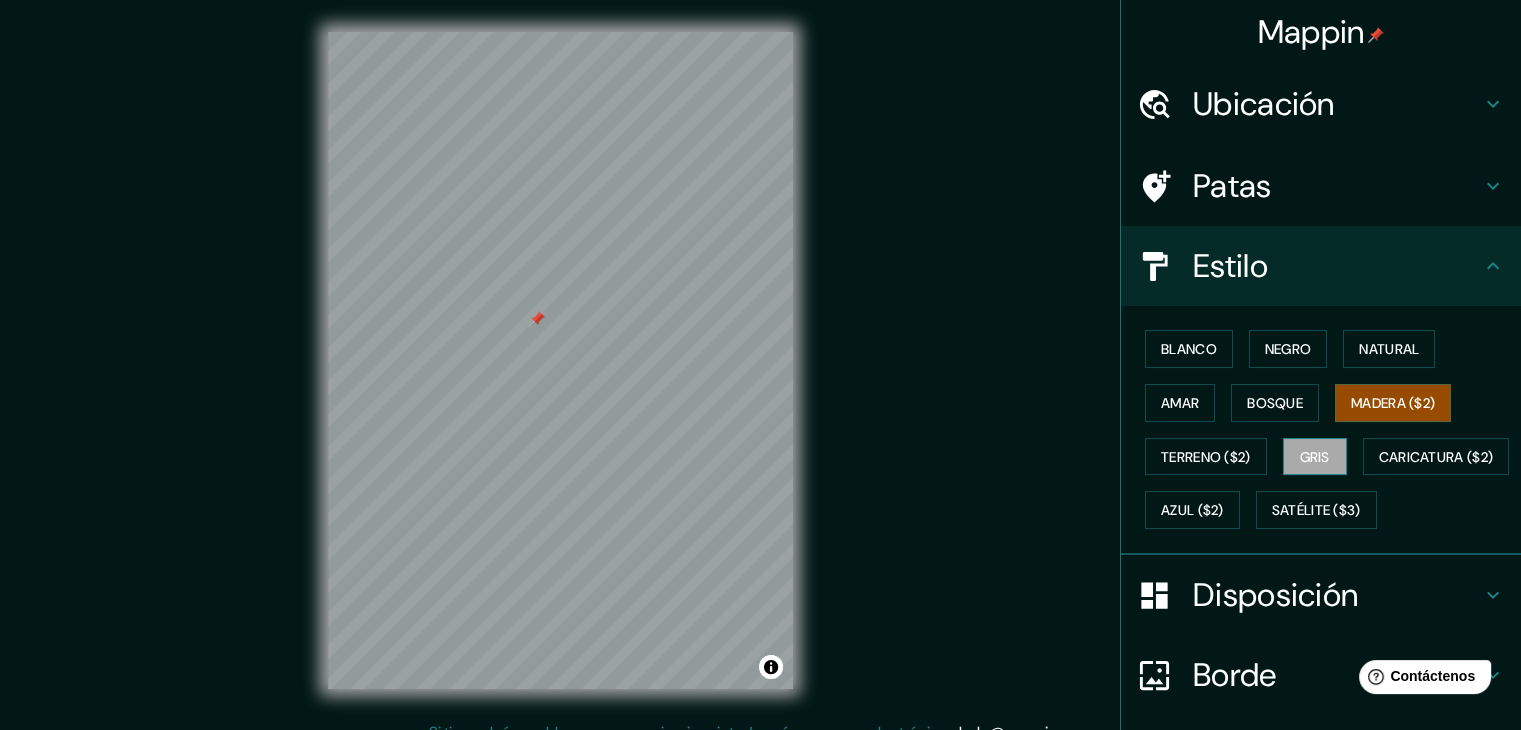 click on "Gris" at bounding box center (1315, 457) 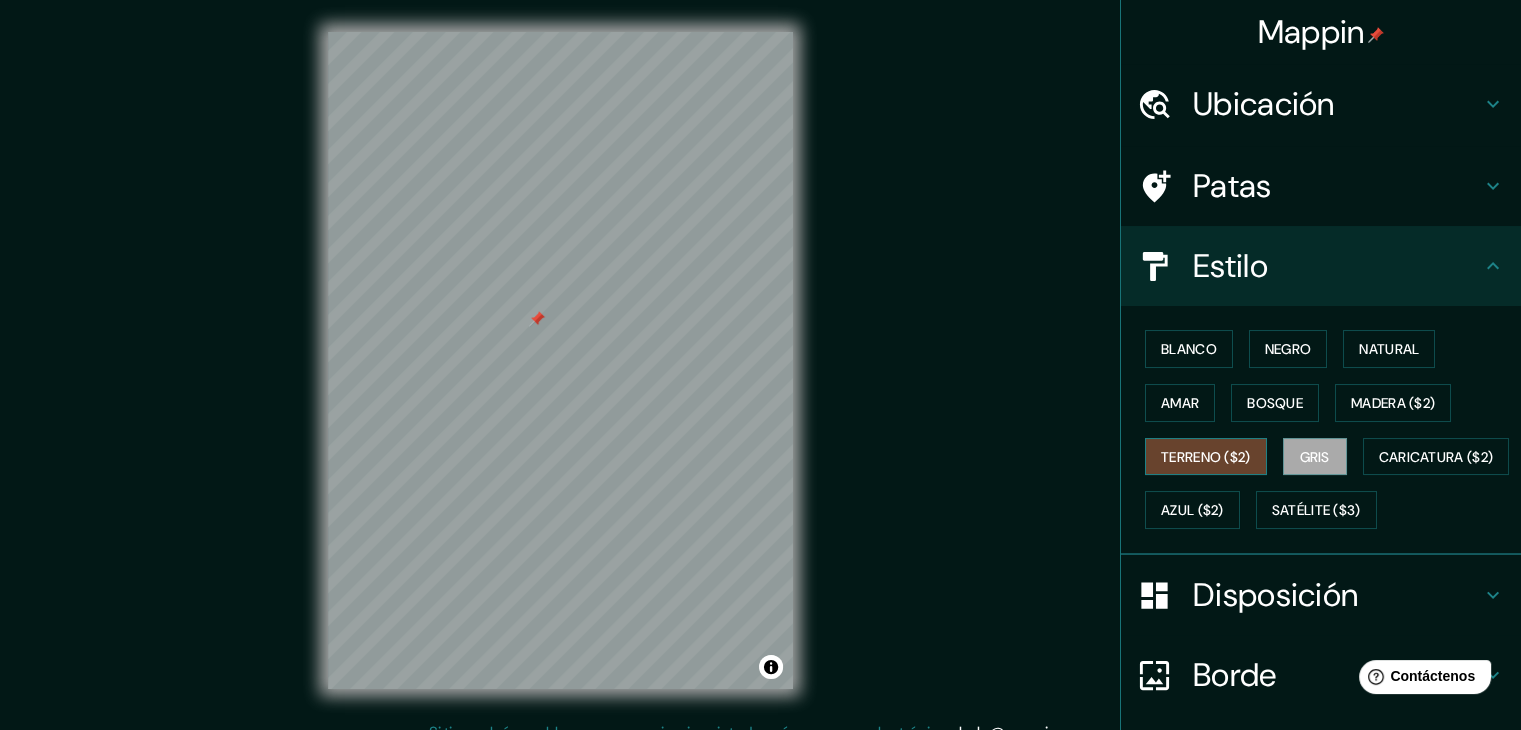 click on "Terreno ($2)" at bounding box center (1206, 457) 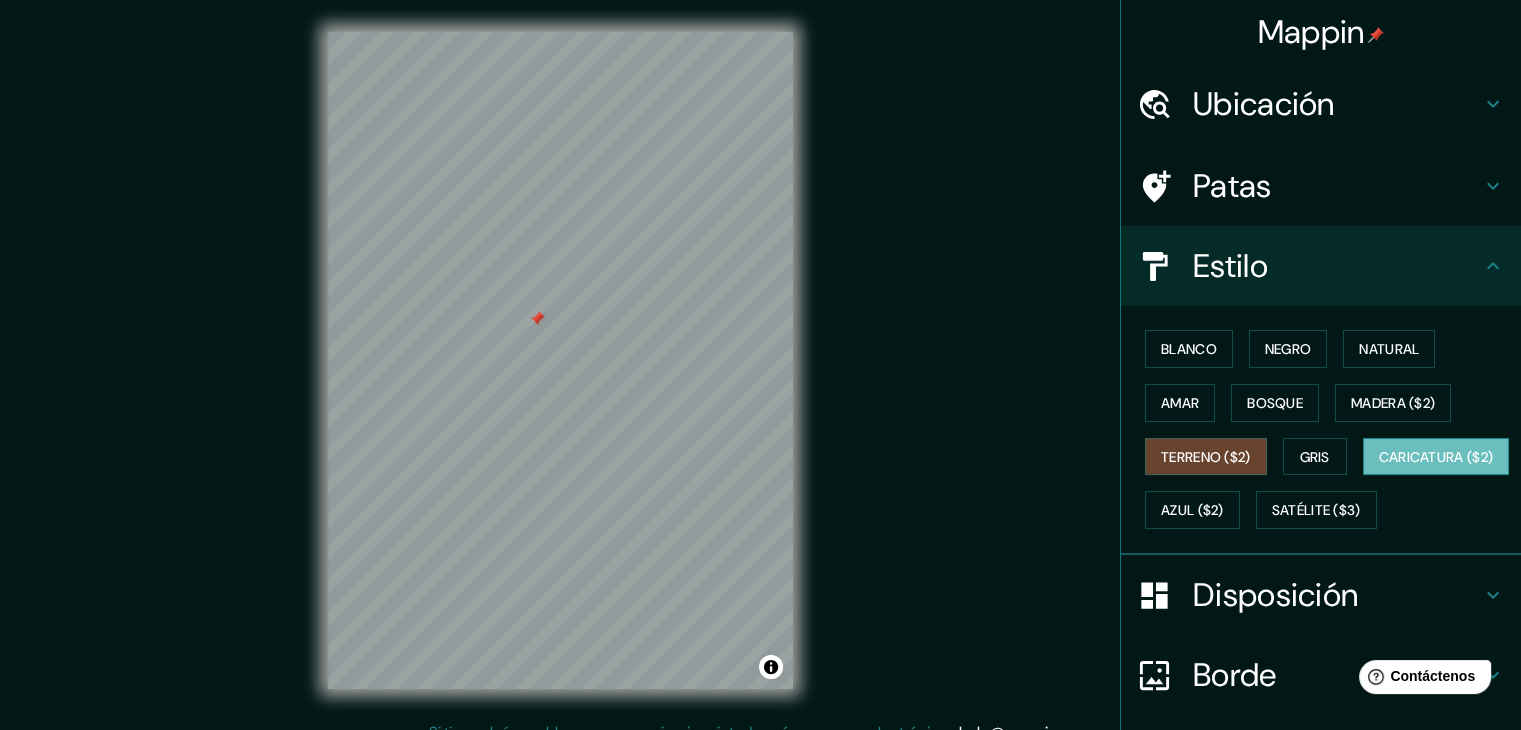 click on "Caricatura ($2)" at bounding box center [1436, 457] 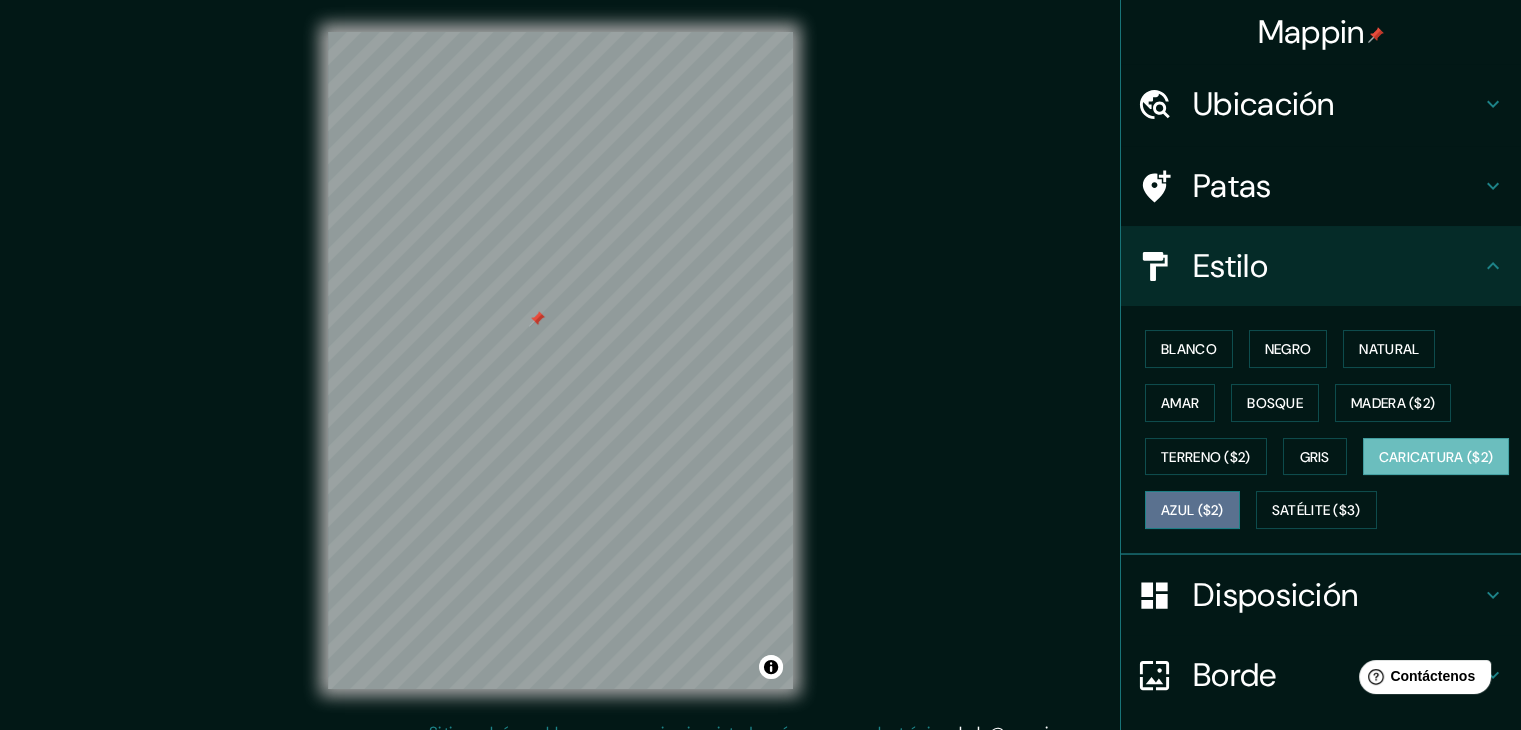 click on "Azul ($2)" at bounding box center (1192, 511) 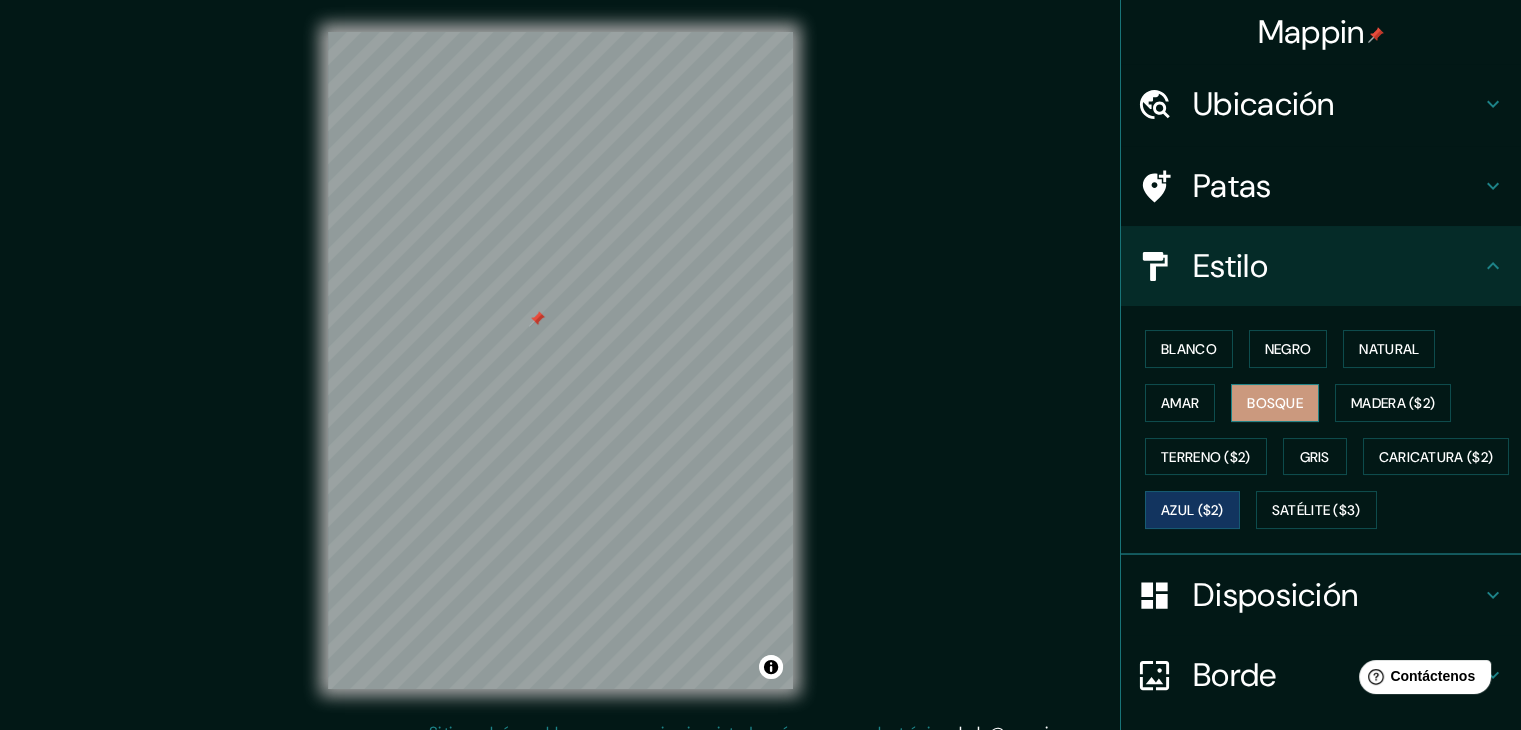 click on "Bosque" at bounding box center [1275, 403] 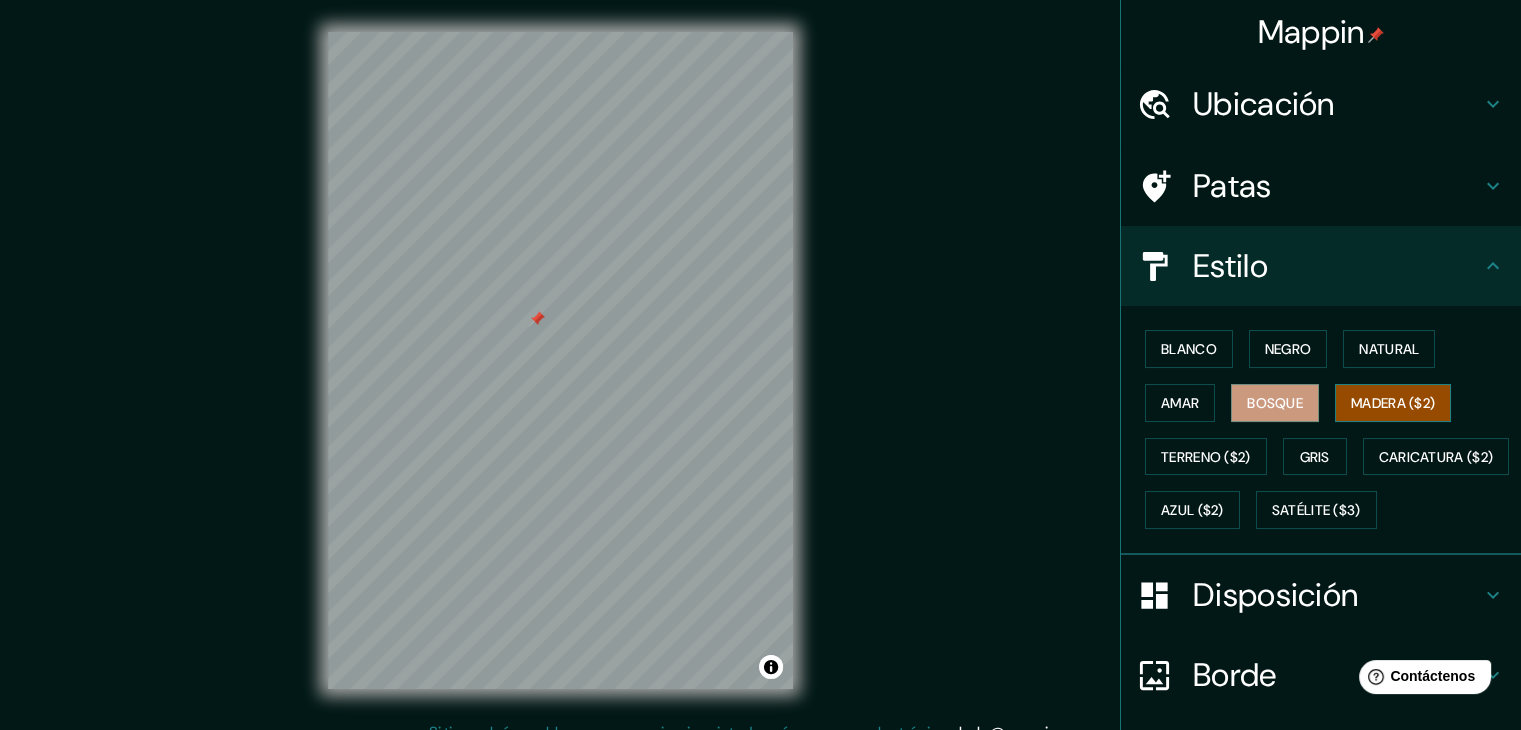 click on "Madera ($2)" at bounding box center [1393, 403] 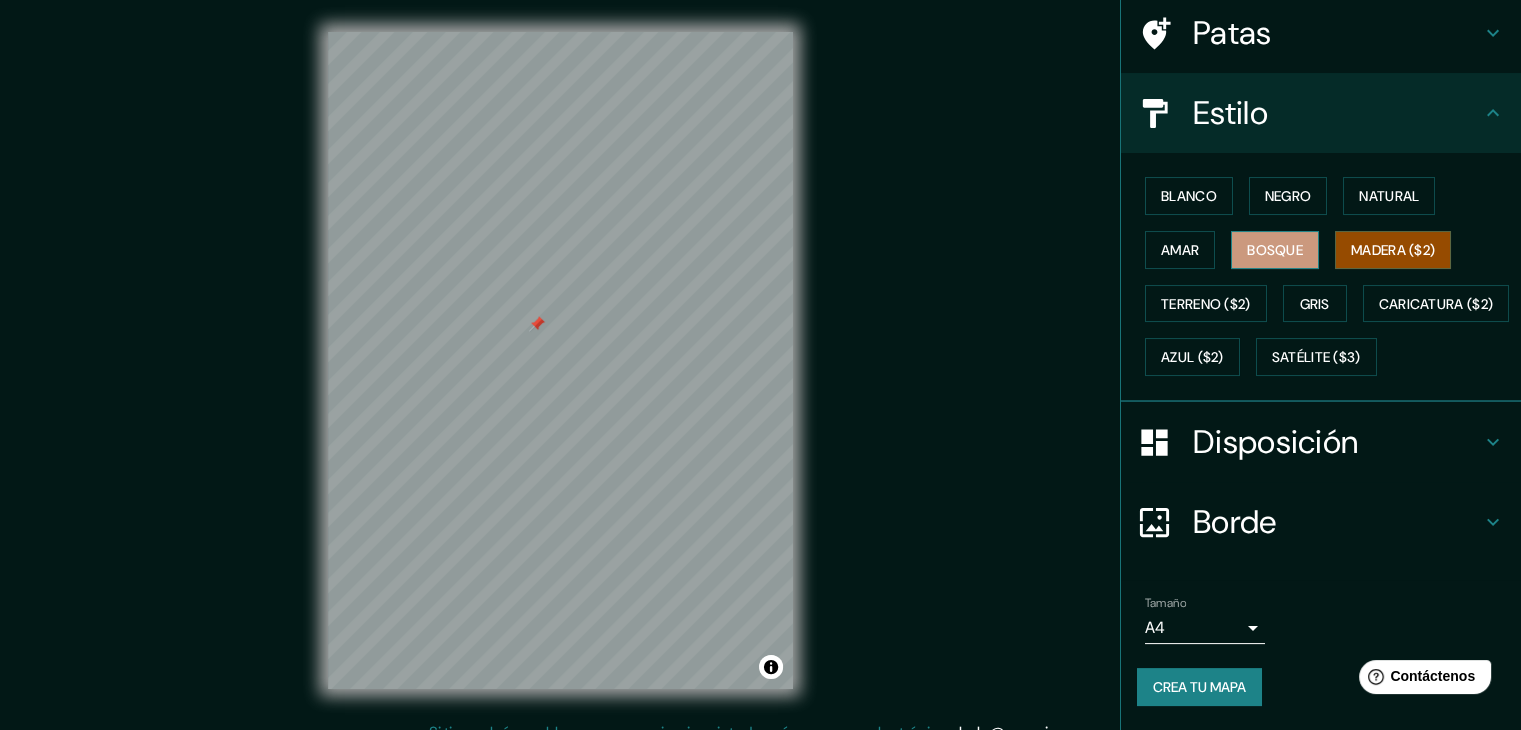 scroll, scrollTop: 202, scrollLeft: 0, axis: vertical 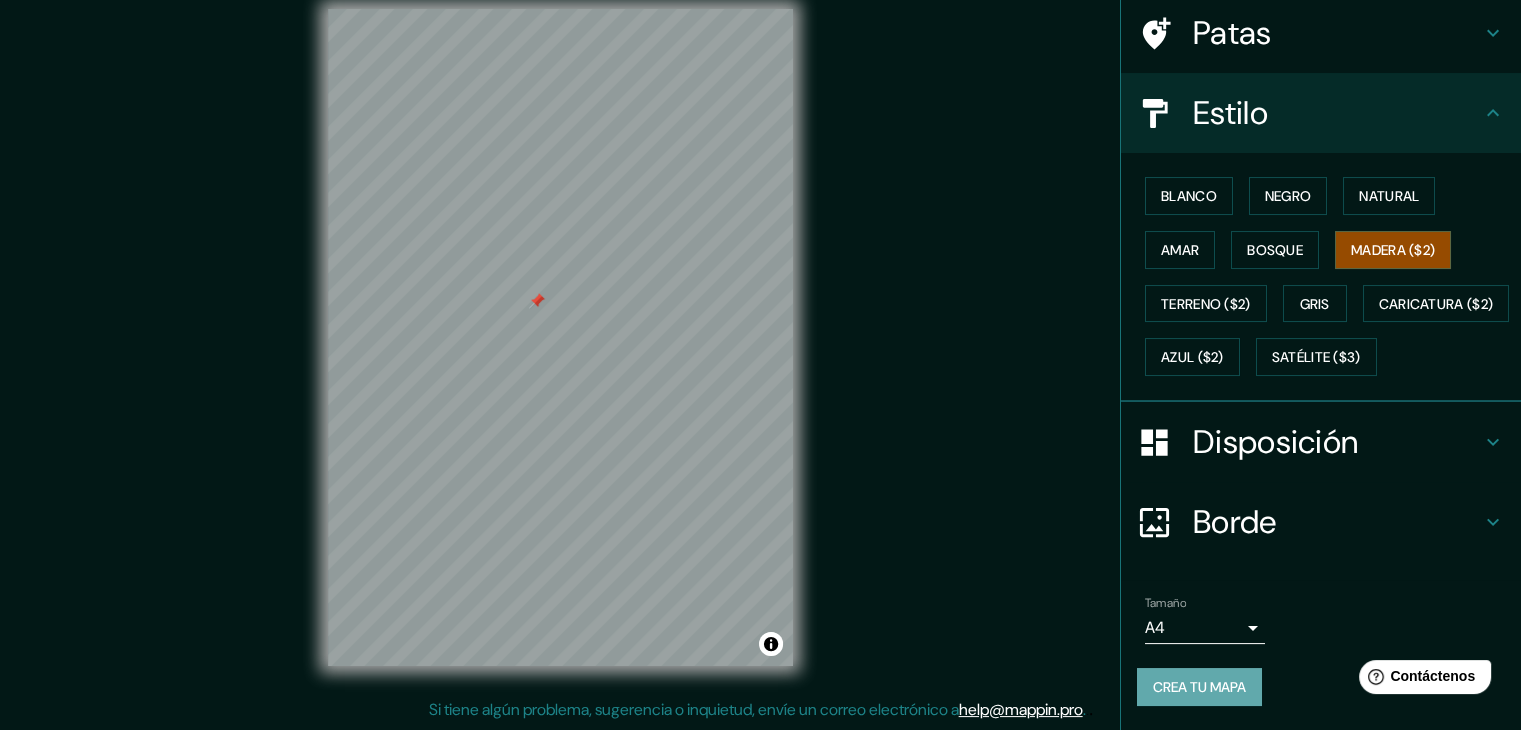 click on "Crea tu mapa" at bounding box center [1199, 687] 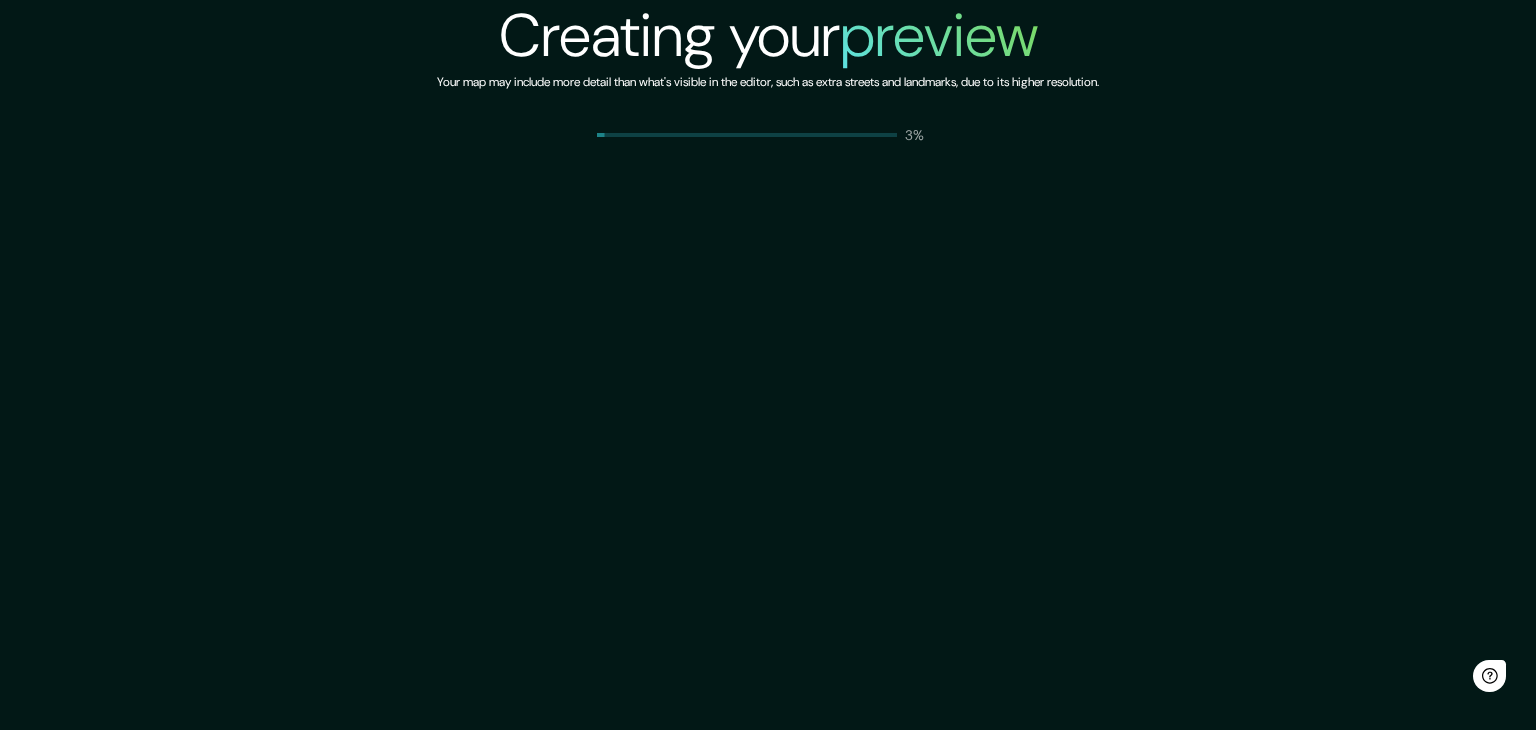 scroll, scrollTop: 0, scrollLeft: 0, axis: both 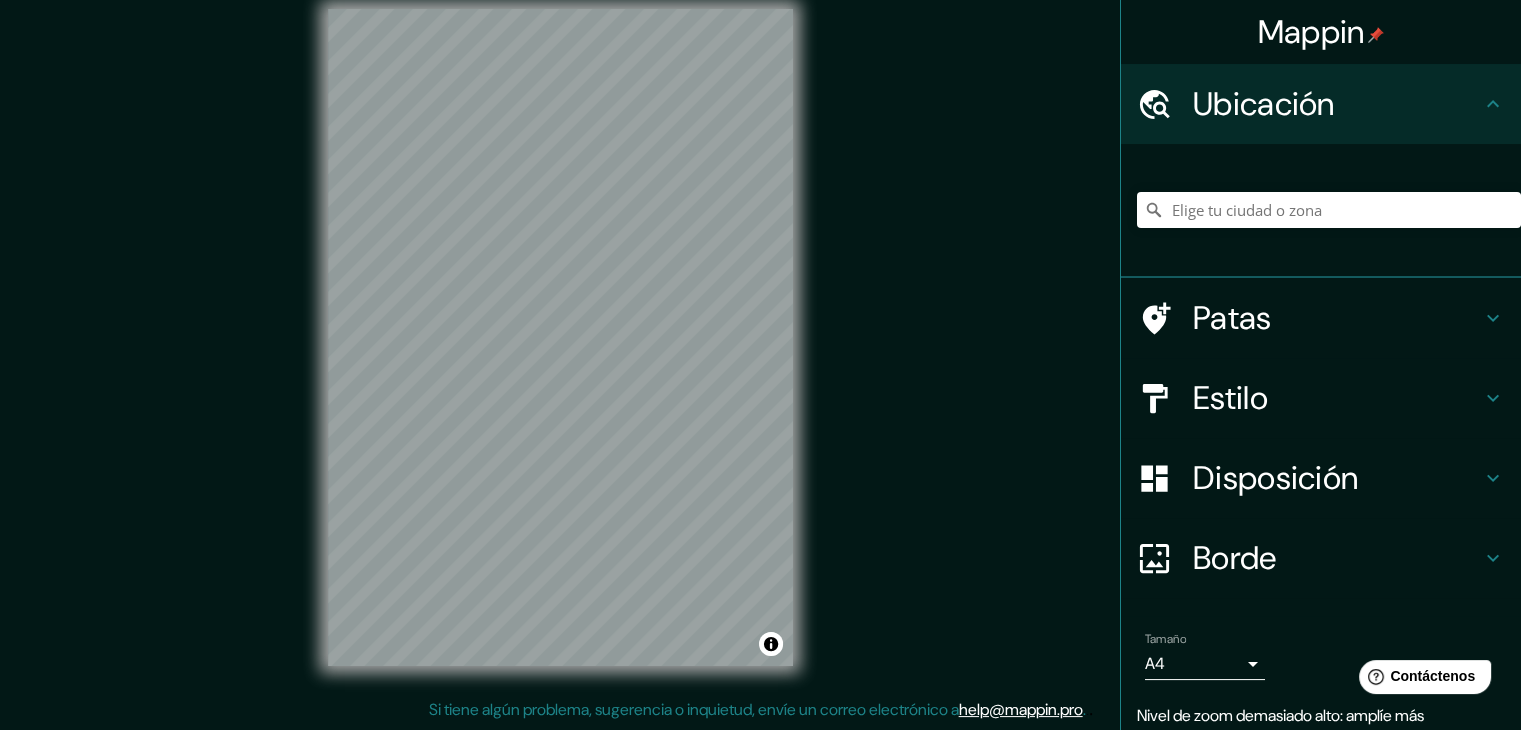 click on "© Mapbox   © OpenStreetMap   Improve this map" at bounding box center [560, 337] 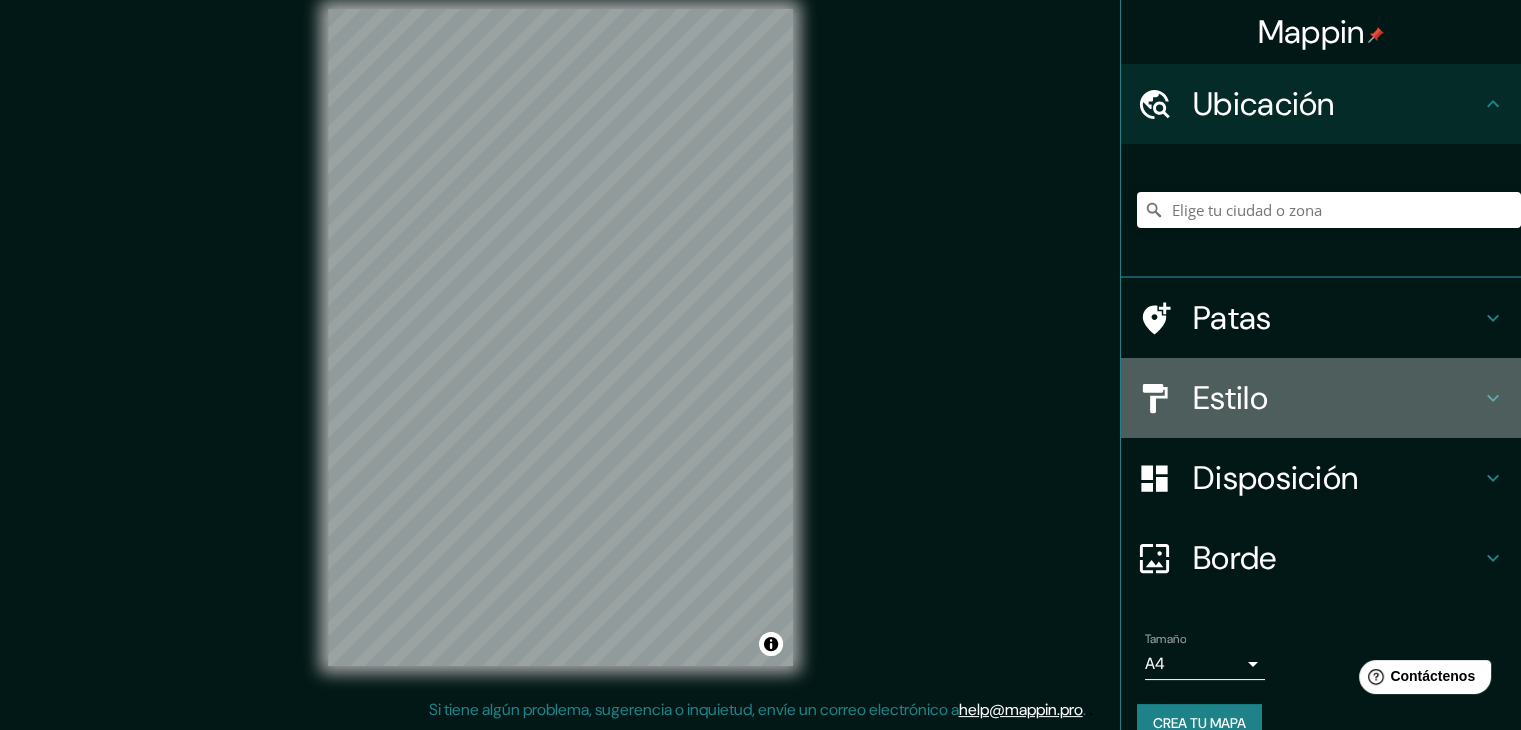click on "Estilo" at bounding box center [1337, 398] 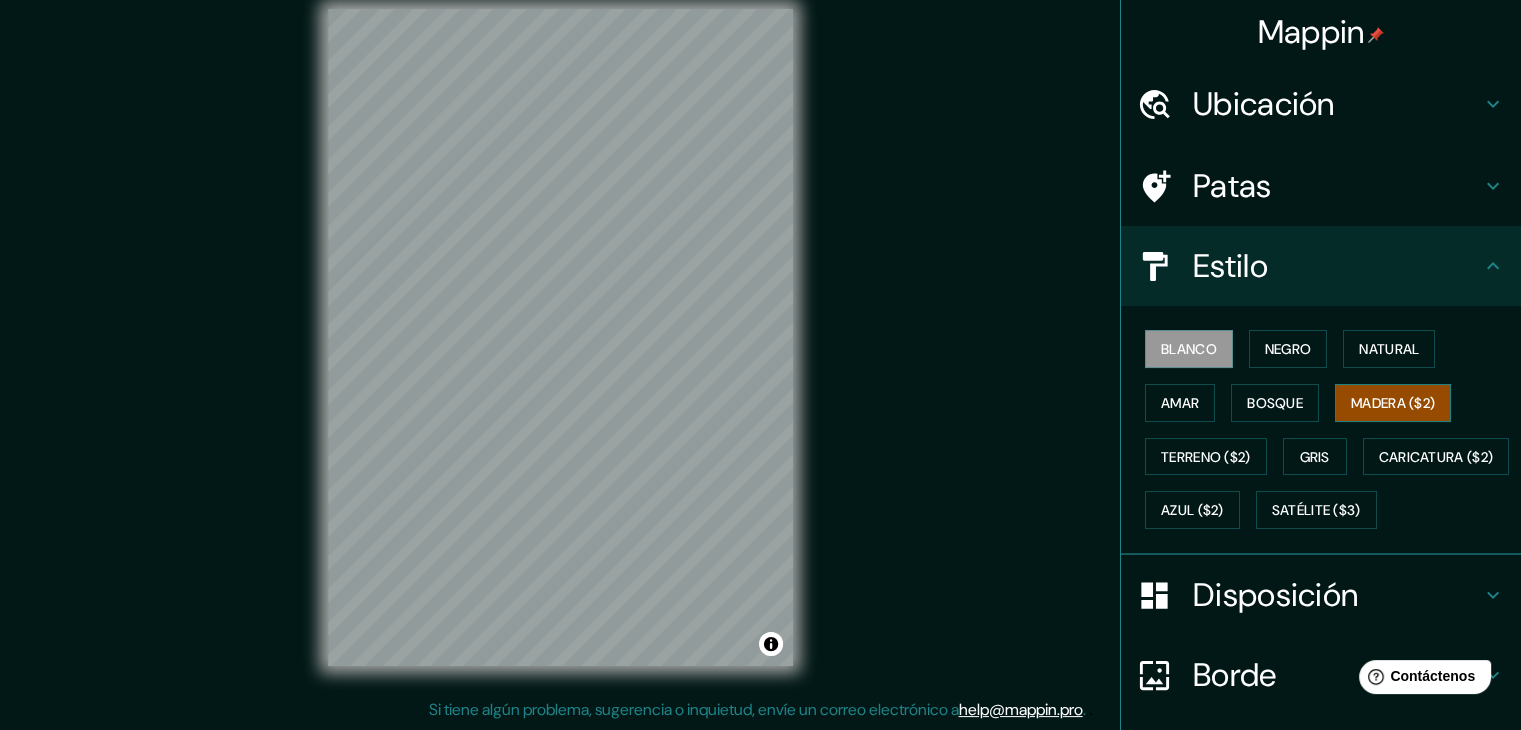 click on "Madera ($2)" at bounding box center (1393, 403) 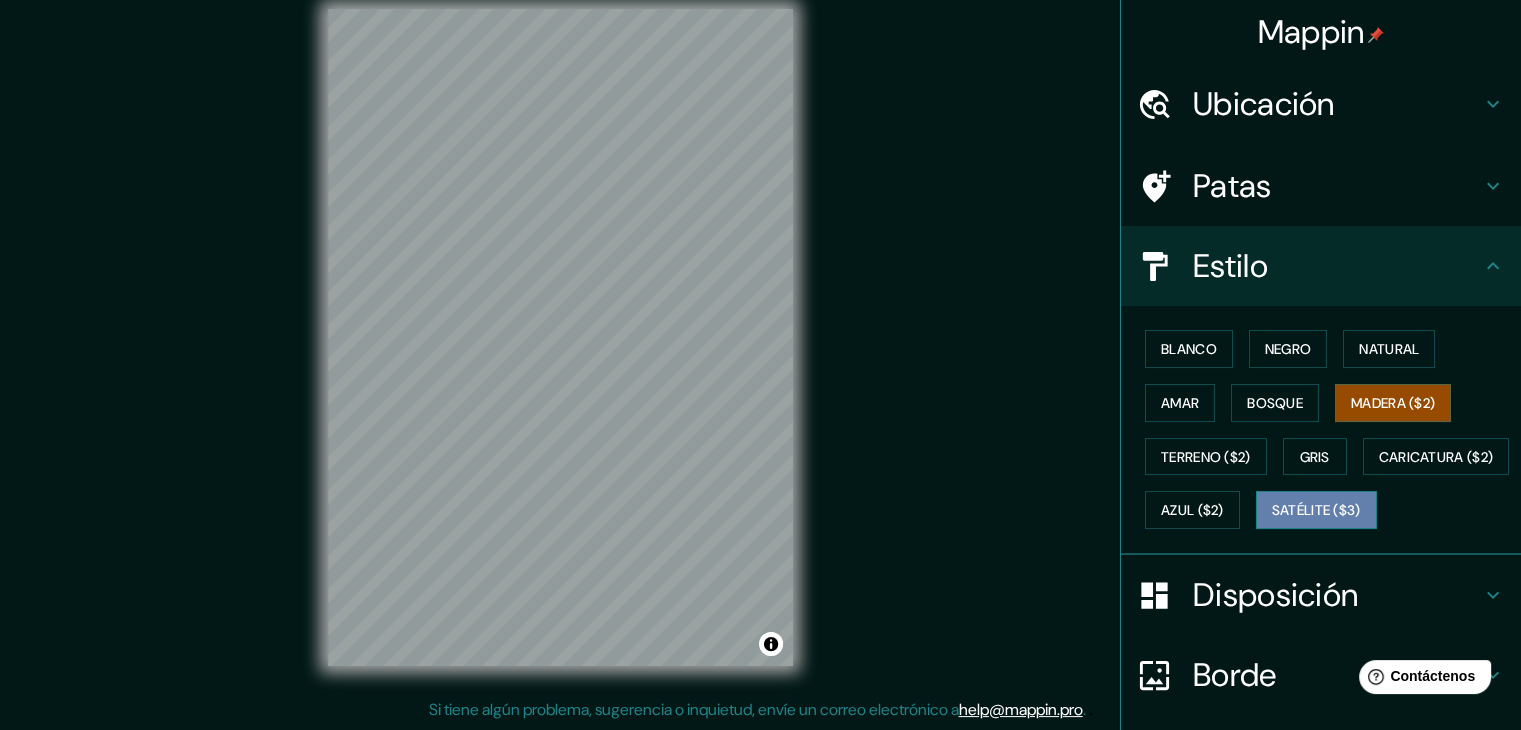 click on "Satélite ($3)" at bounding box center (1316, 510) 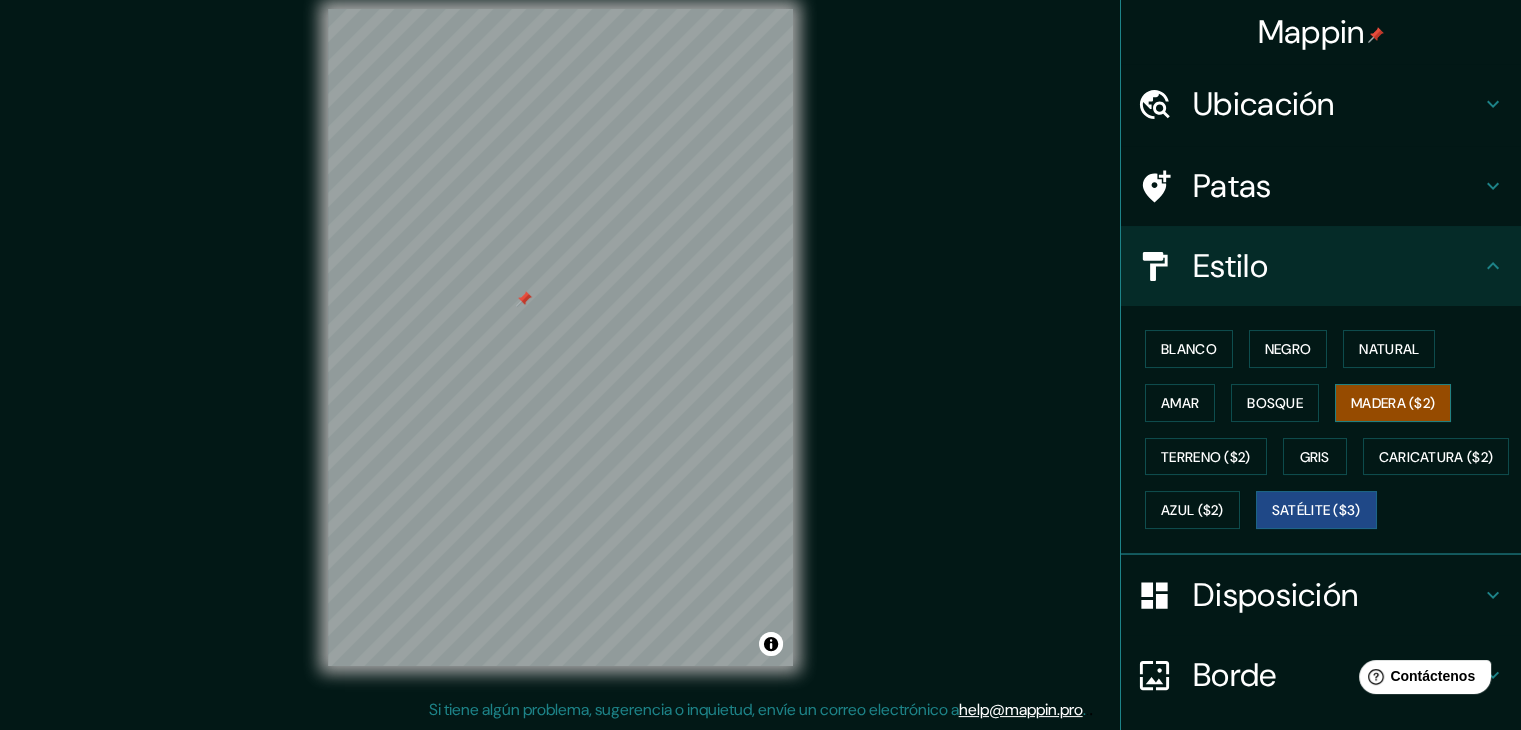 click on "Madera ($2)" at bounding box center [1393, 403] 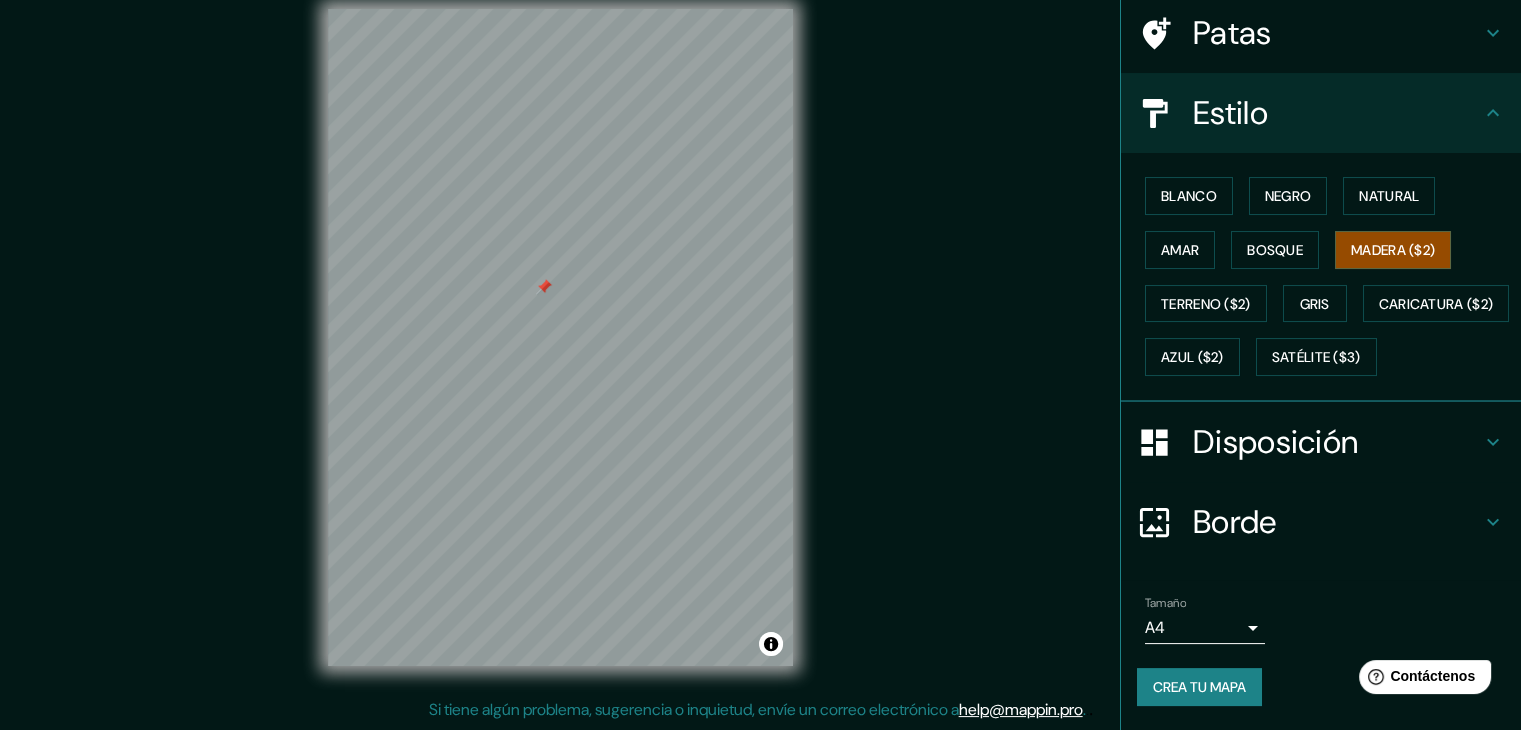 click on "Borde" at bounding box center [1337, 522] 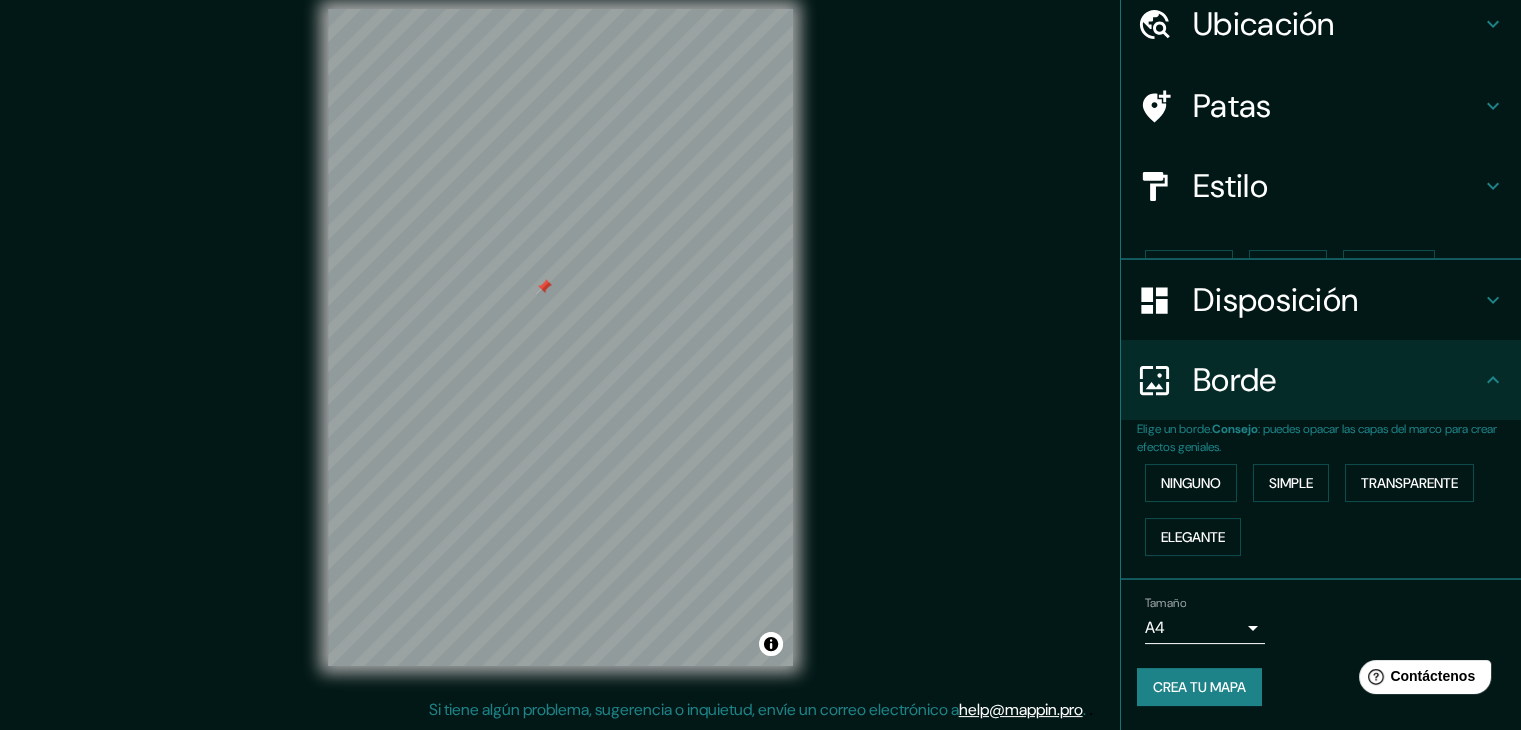 scroll, scrollTop: 45, scrollLeft: 0, axis: vertical 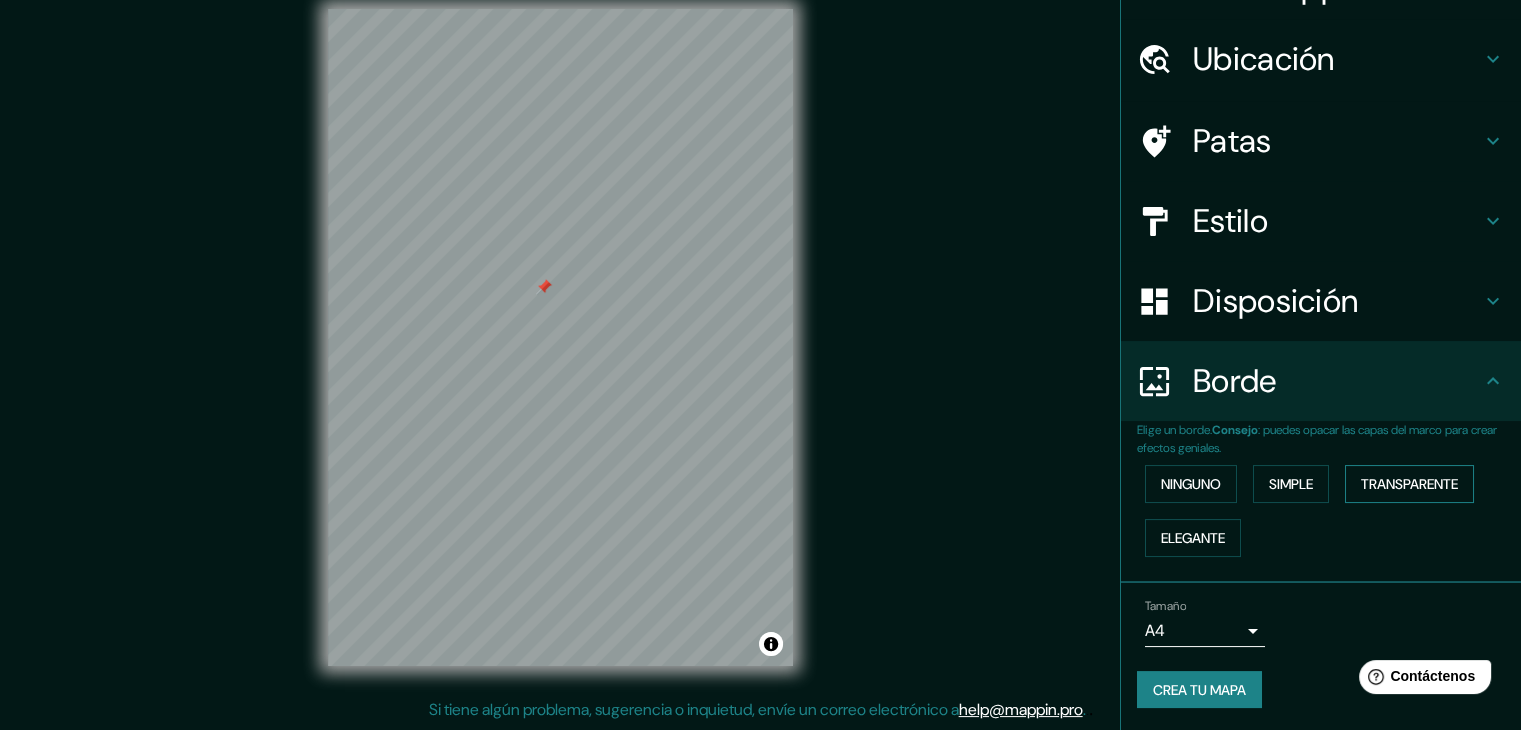 click on "Transparente" at bounding box center (1409, 484) 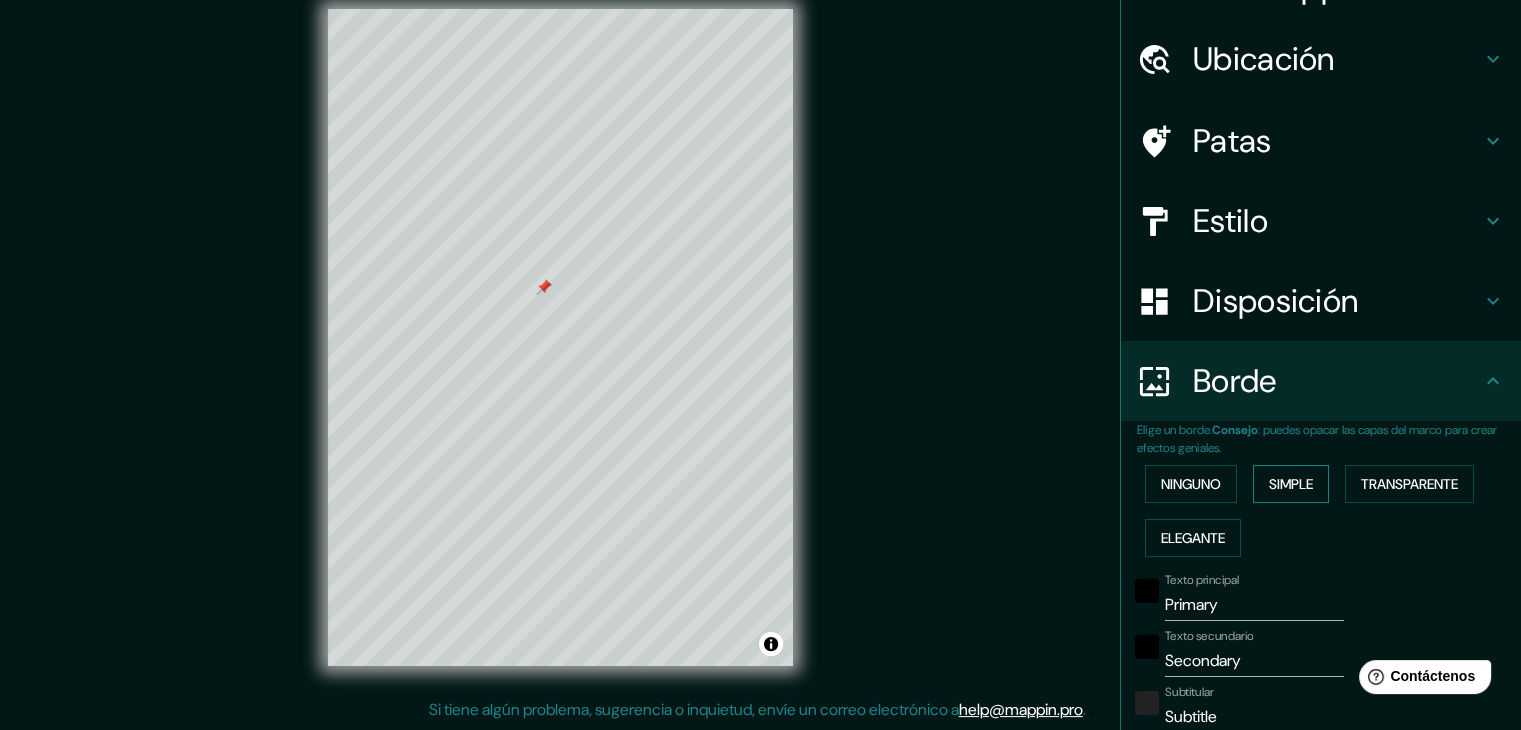 click on "Simple" at bounding box center [1291, 484] 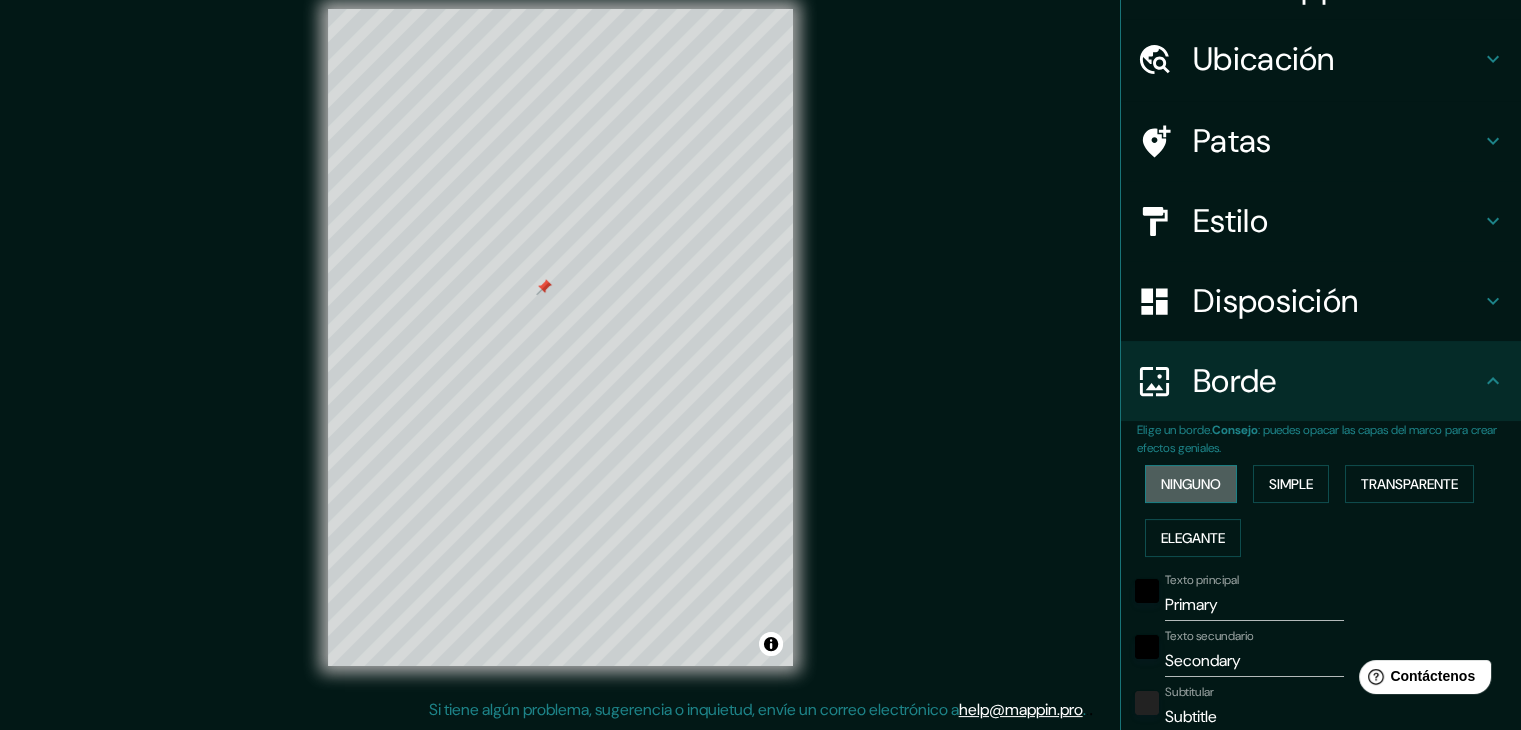 click on "Ninguno" at bounding box center [1191, 484] 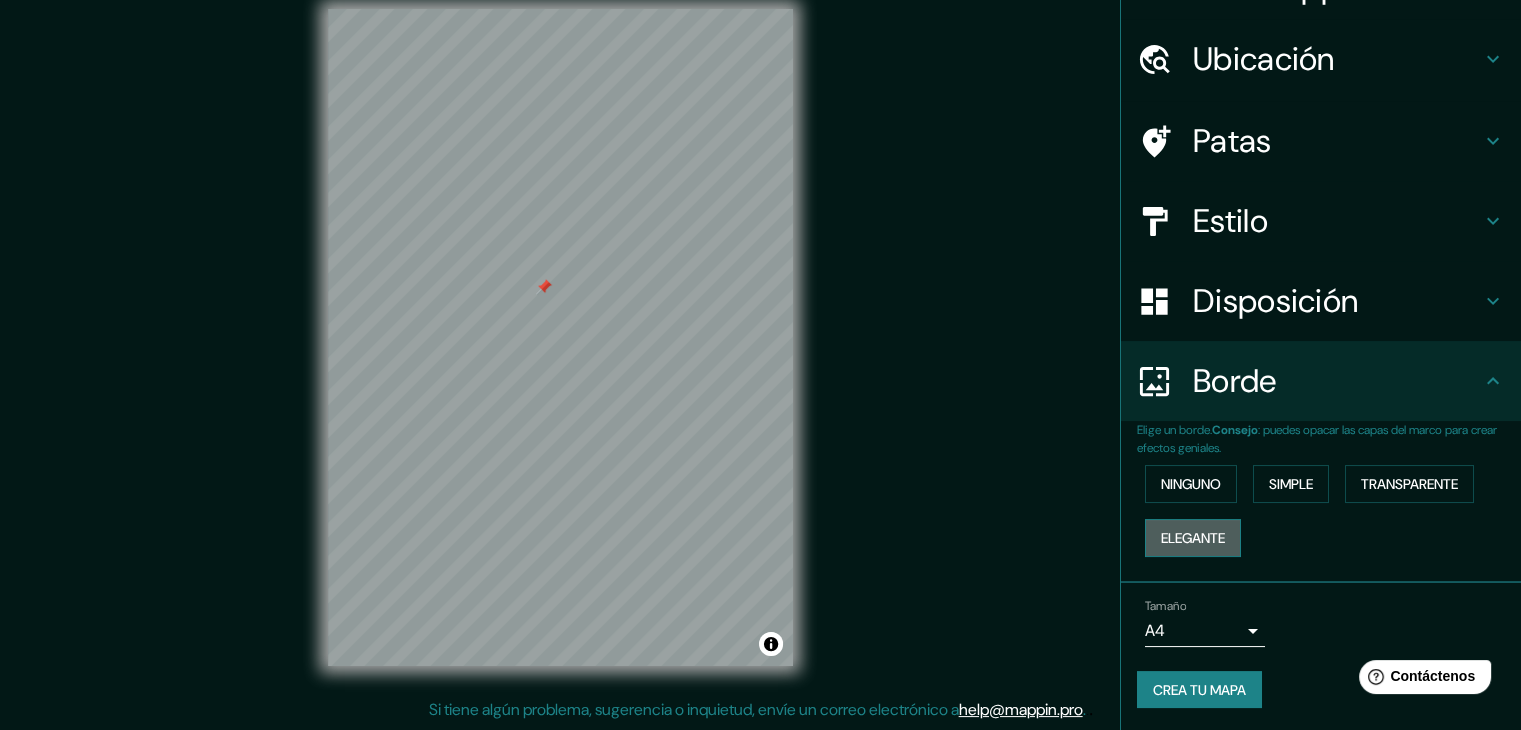 click on "Elegante" at bounding box center [1193, 538] 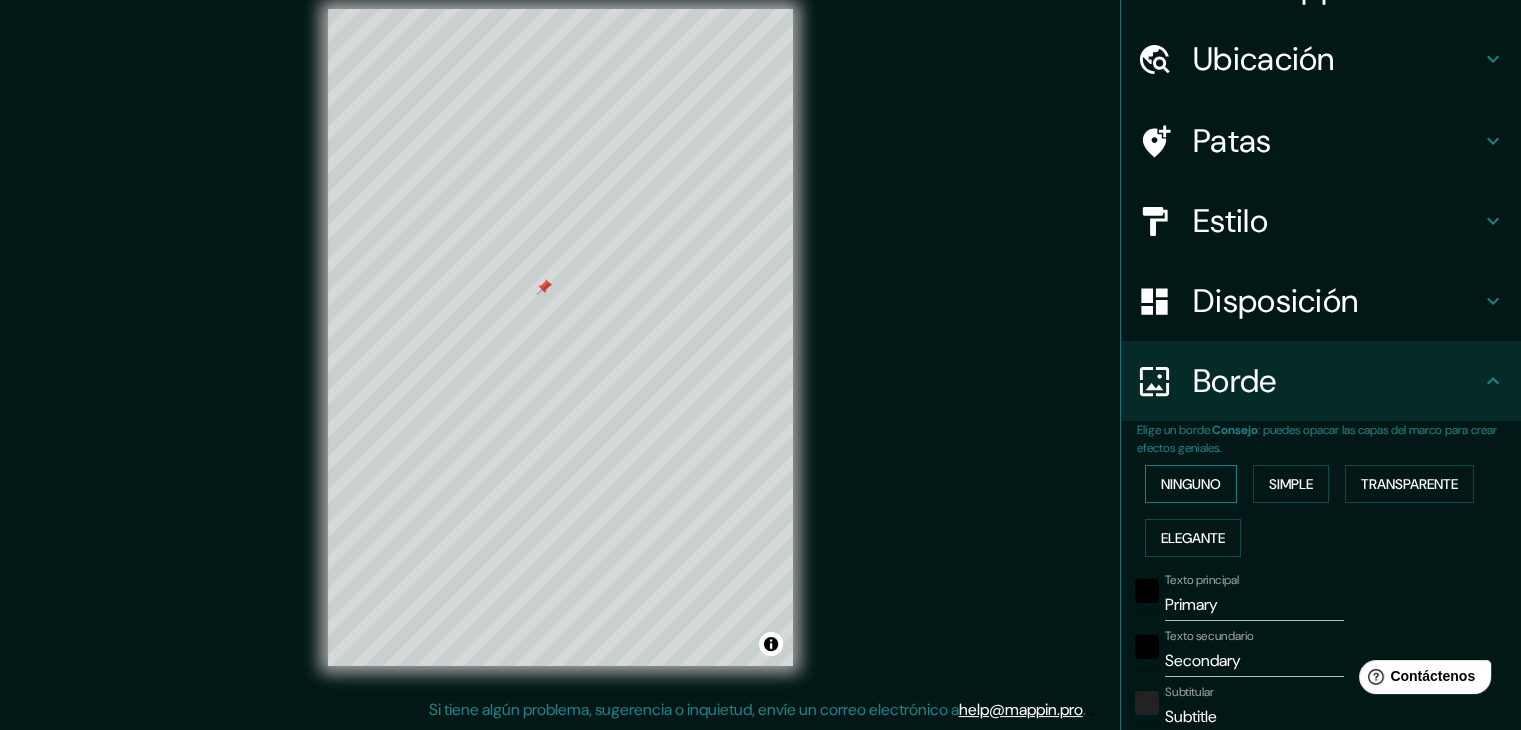 click on "Ninguno" at bounding box center [1191, 484] 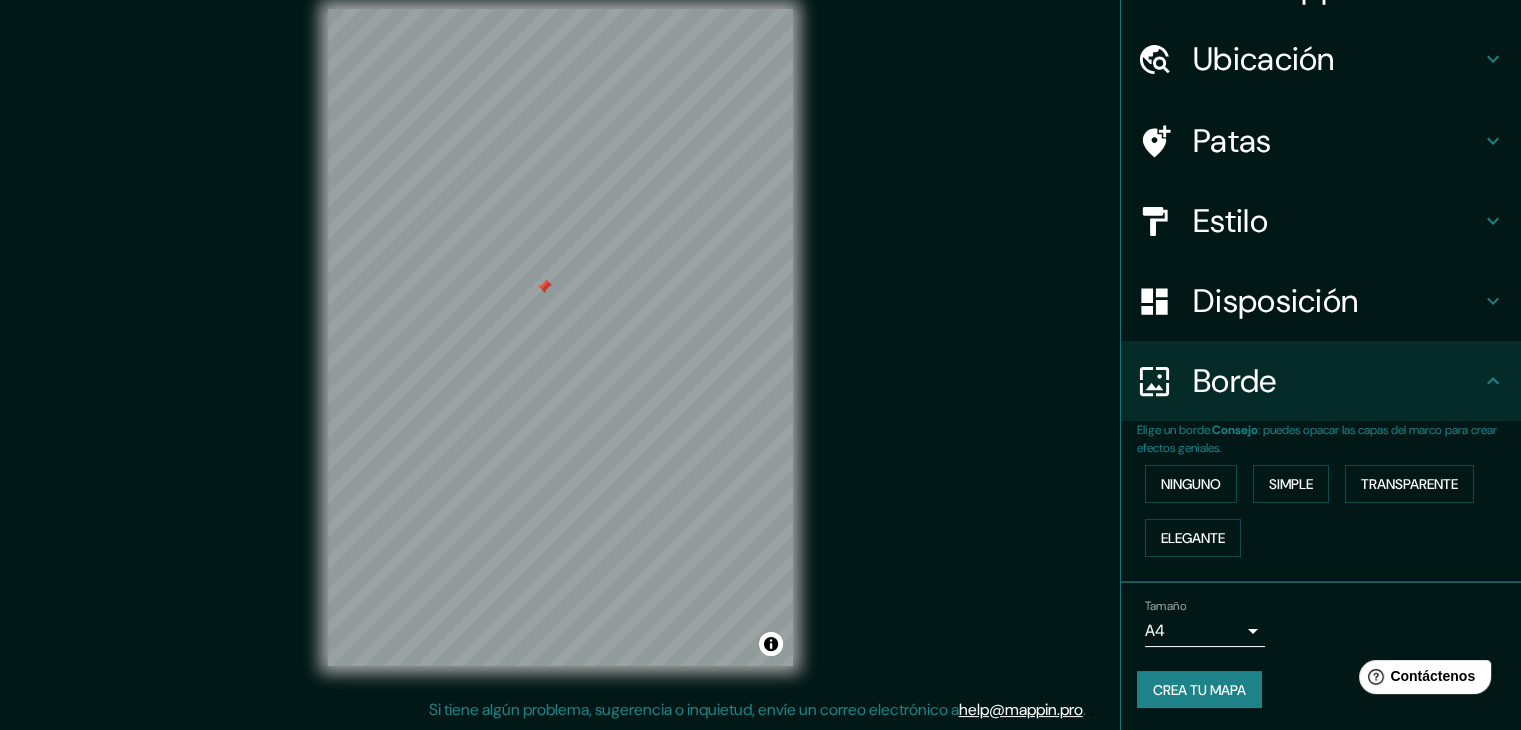 click on "Borde" at bounding box center (1337, 381) 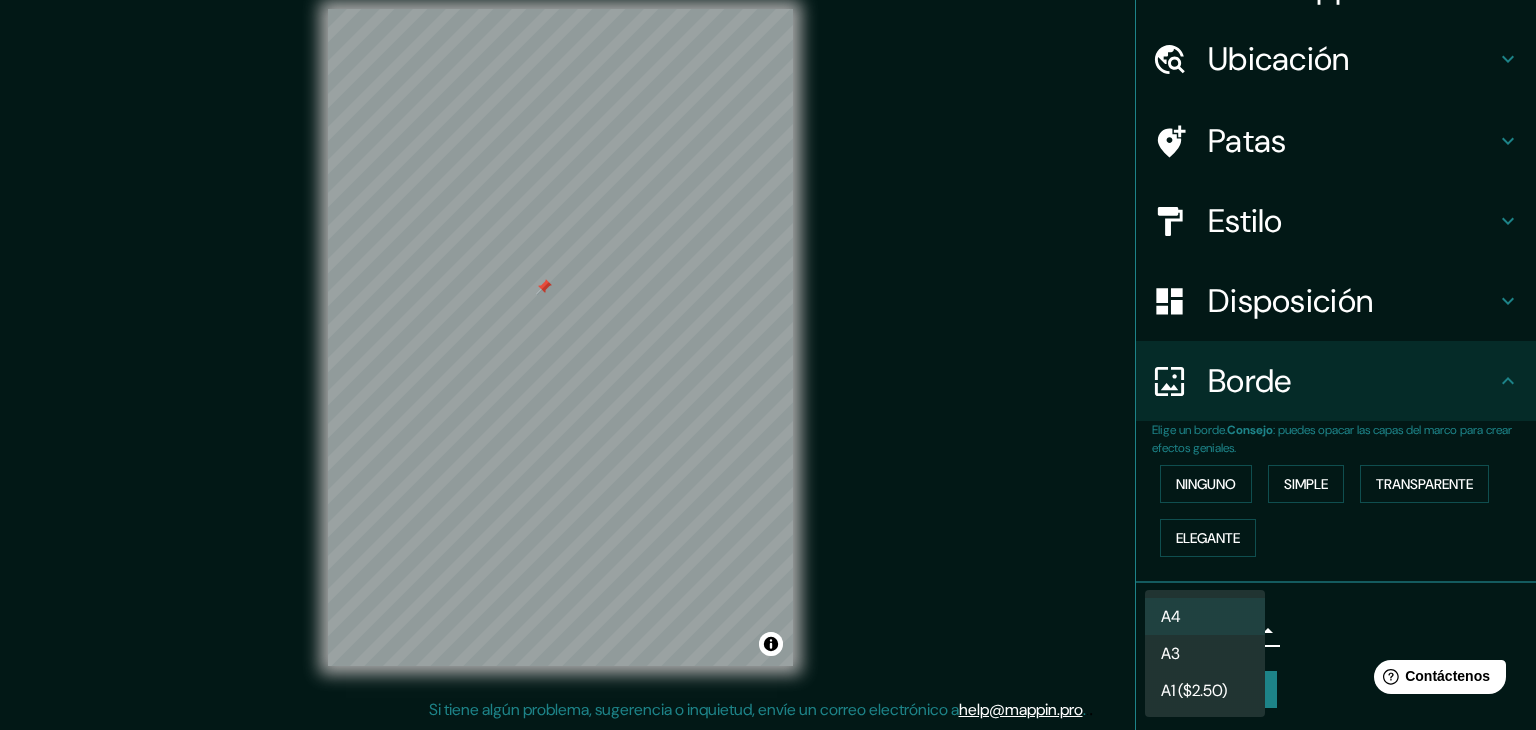 click on "A3" at bounding box center [1205, 653] 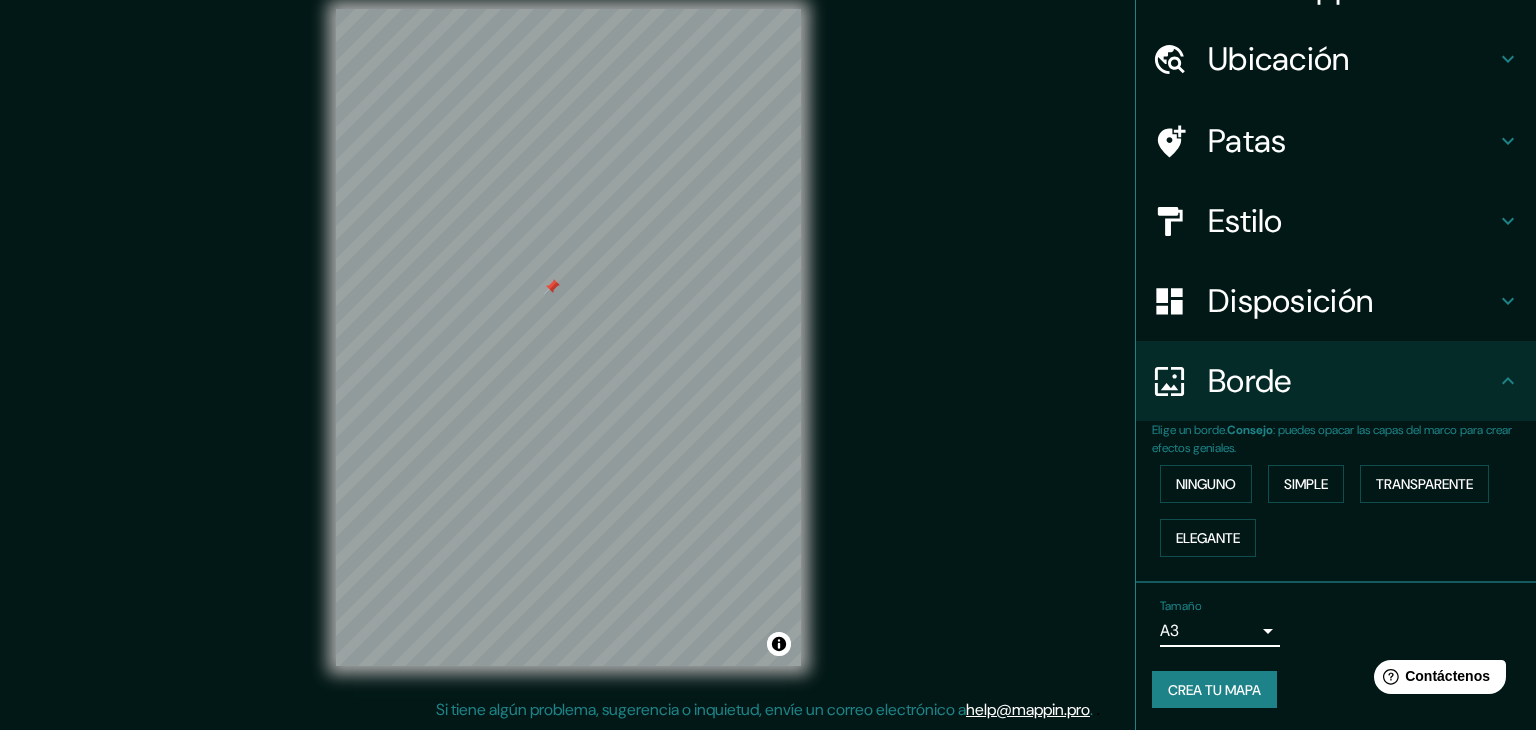 click on "Mappin Ubicación Patas Estilo Disposición Borde Elige un borde.  Consejo  : puedes opacar las capas del marco para crear efectos geniales. Ninguno Simple Transparente Elegante Tamaño A3 single Crea tu mapa © Mapbox   © OpenStreetMap   Improve this map Si tiene algún problema, sugerencia o inquietud, envíe un correo electrónico a  help@mappin.pro  .   . . Texto original Valora esta traducción Tu opinión servirá para ayudar a mejorar el Traductor de Google" at bounding box center [768, 342] 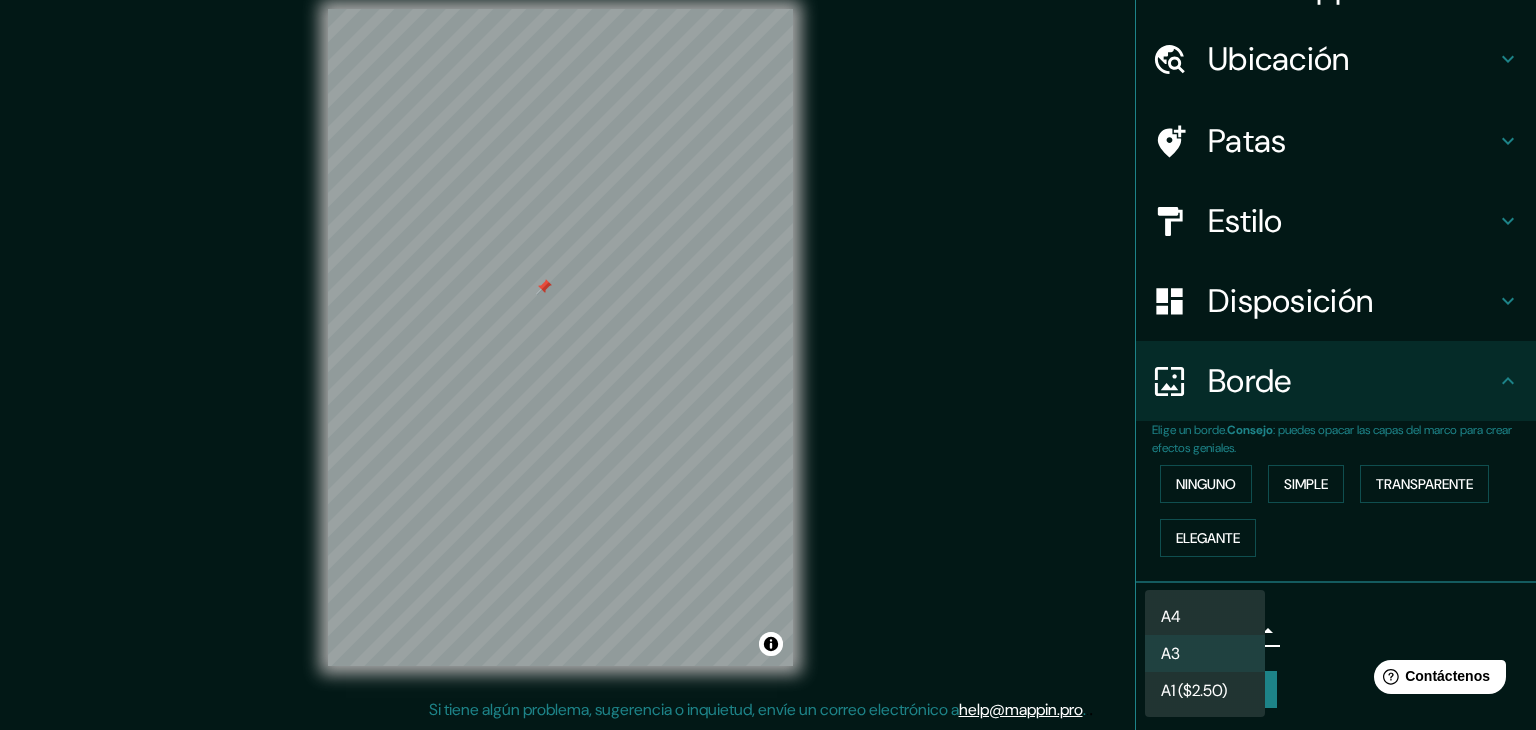 click on "A1 ($2.50)" at bounding box center [1194, 690] 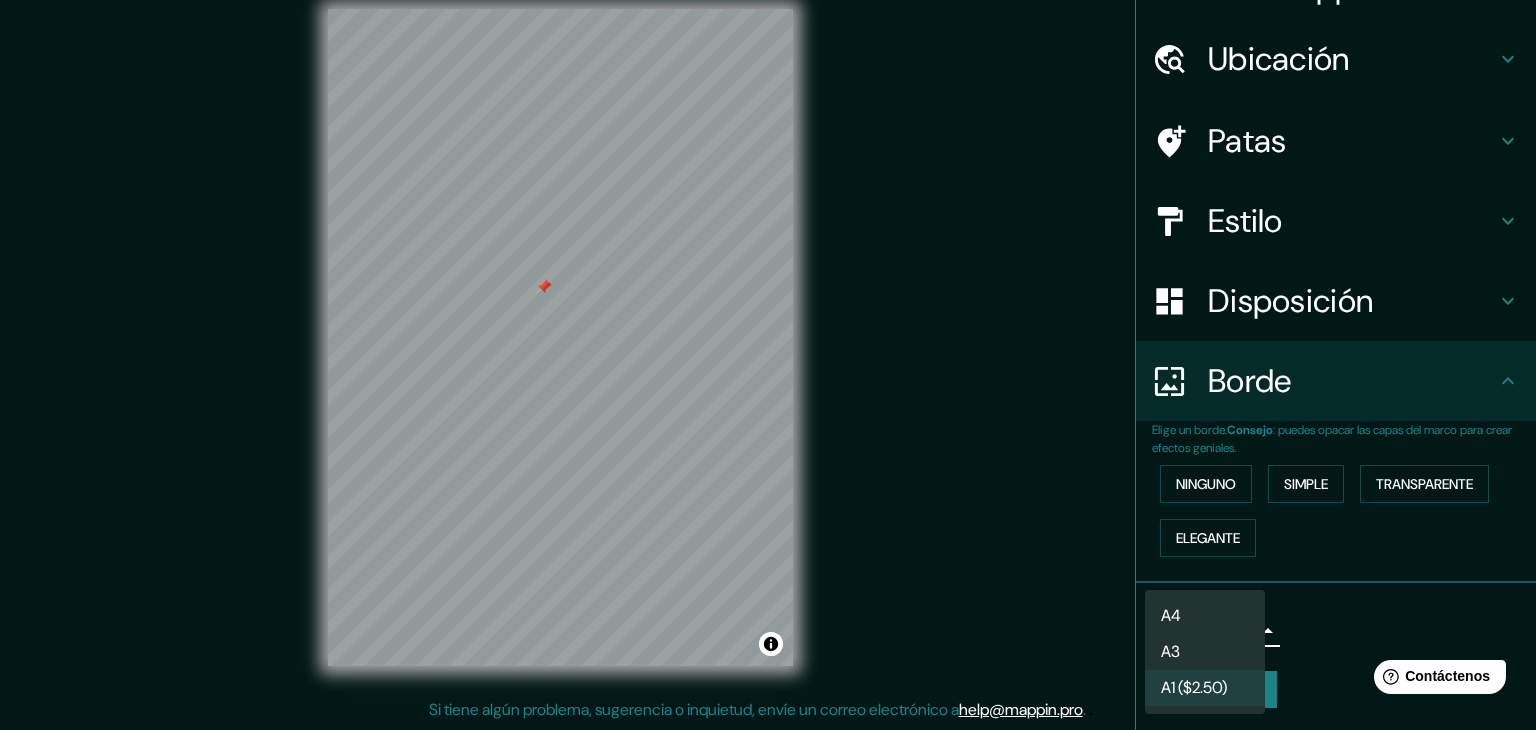 click on "Mappin Ubicación Patas Estilo Disposición Borde Elige un borde.  Consejo  : puedes opacar las capas del marco para crear efectos geniales. Ninguno Simple Transparente Elegante Tamaño A1 ($2.50) single Crea tu mapa © Mapbox   © OpenStreetMap   Improve this map Si tiene algún problema, sugerencia o inquietud, envíe un correo electrónico a  help@mappin.pro  .   . . Texto original Valora esta traducción Tu opinión servirá para ayudar a mejorar el Traductor de Google A4 A3 A1 ($2.50)" at bounding box center [768, 342] 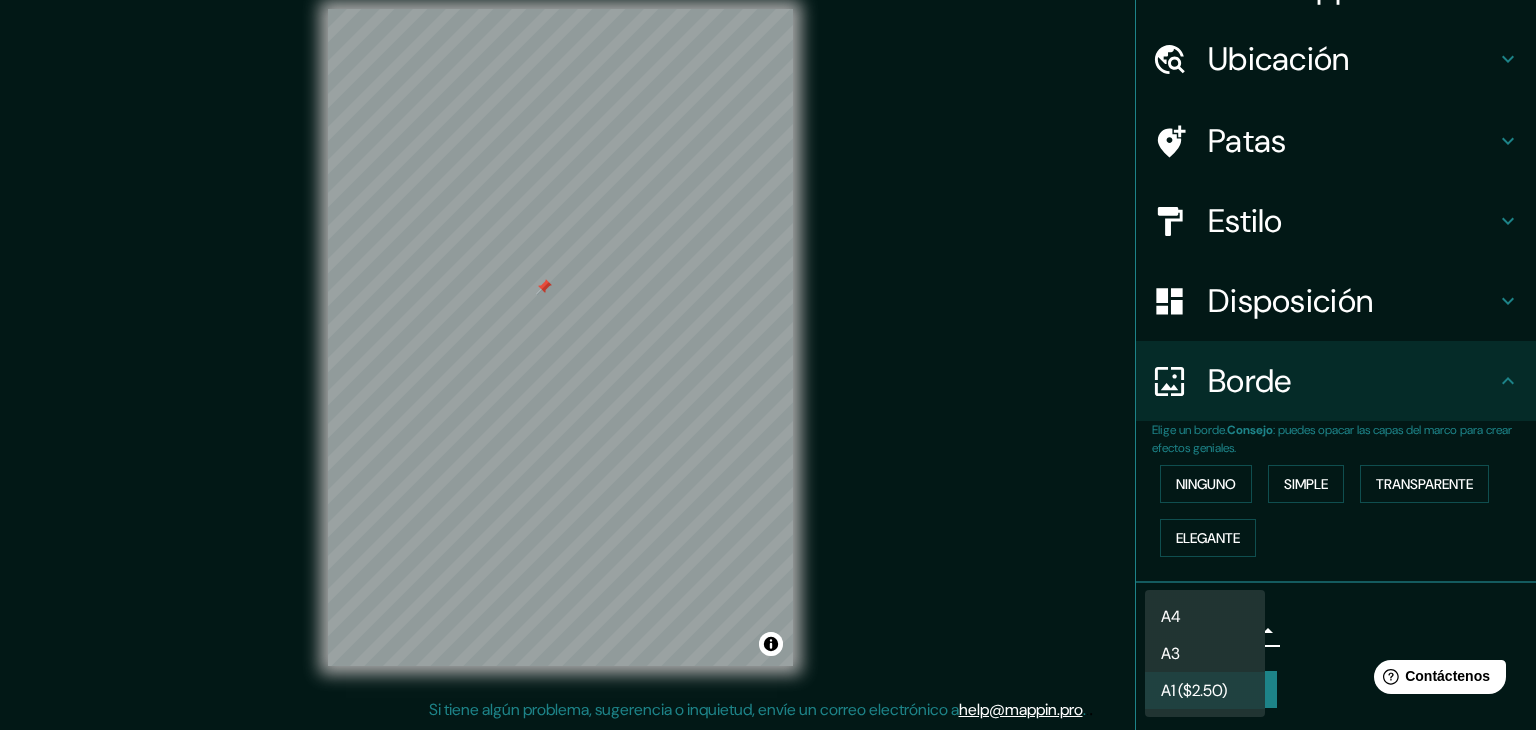 click on "A4" at bounding box center [1205, 616] 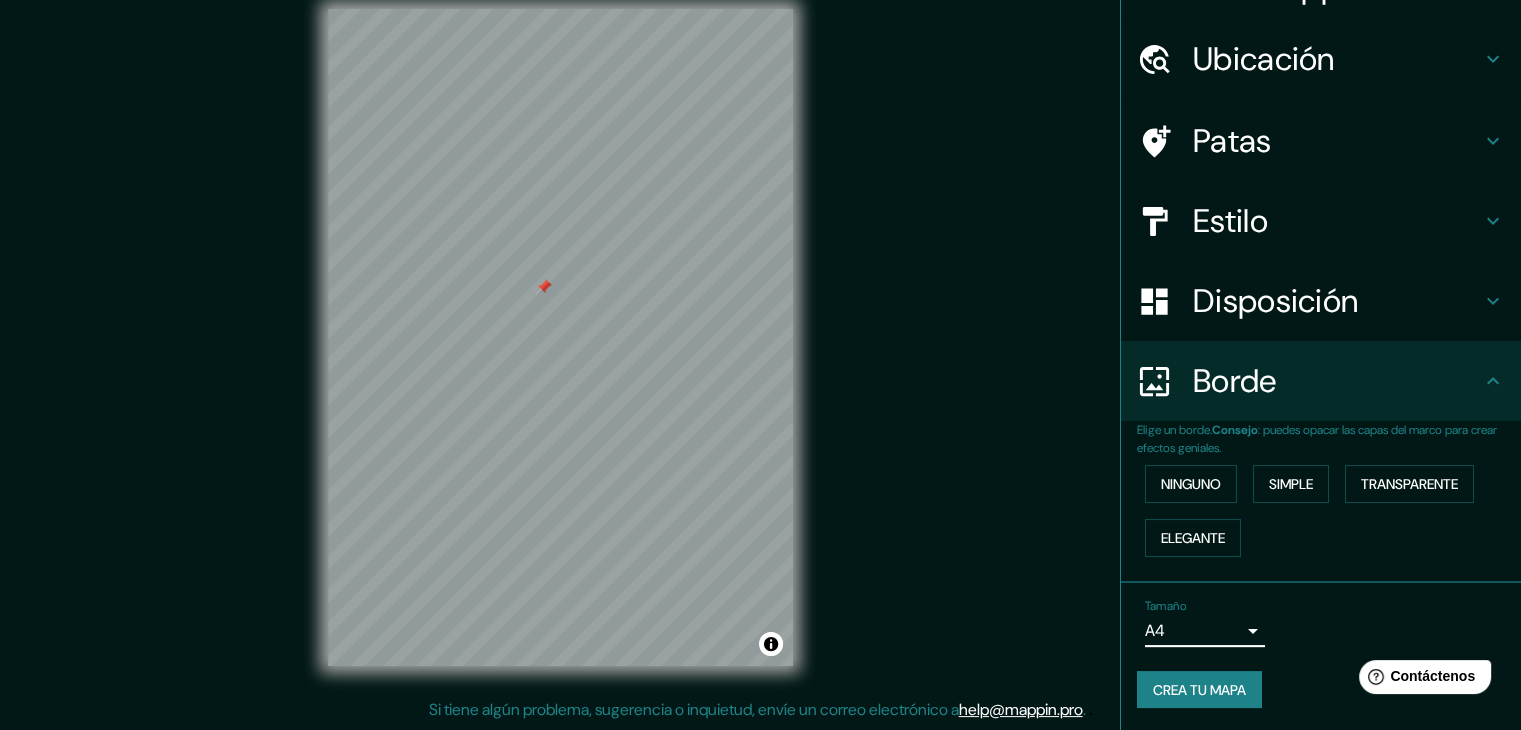 click on "Disposición" at bounding box center [1275, 301] 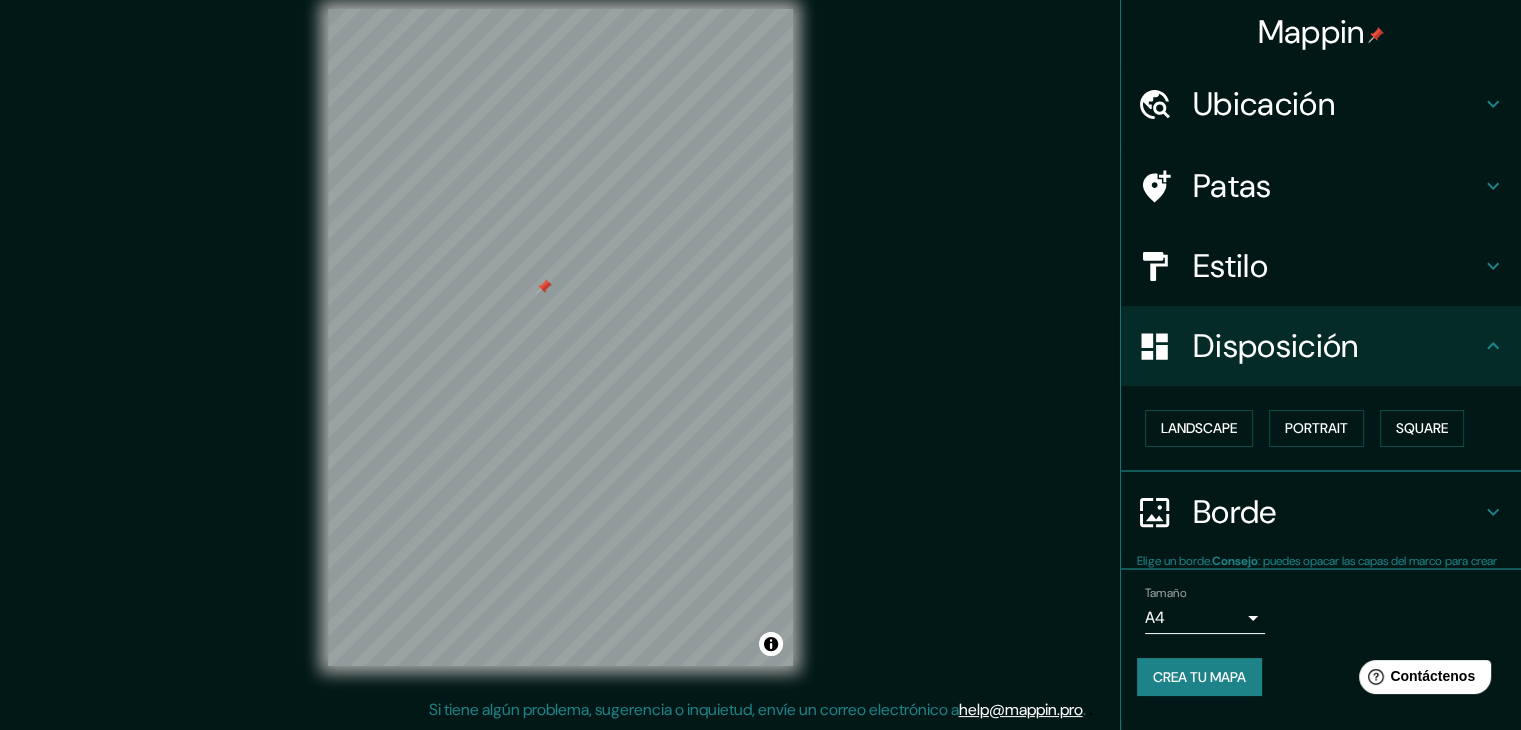 scroll, scrollTop: 0, scrollLeft: 0, axis: both 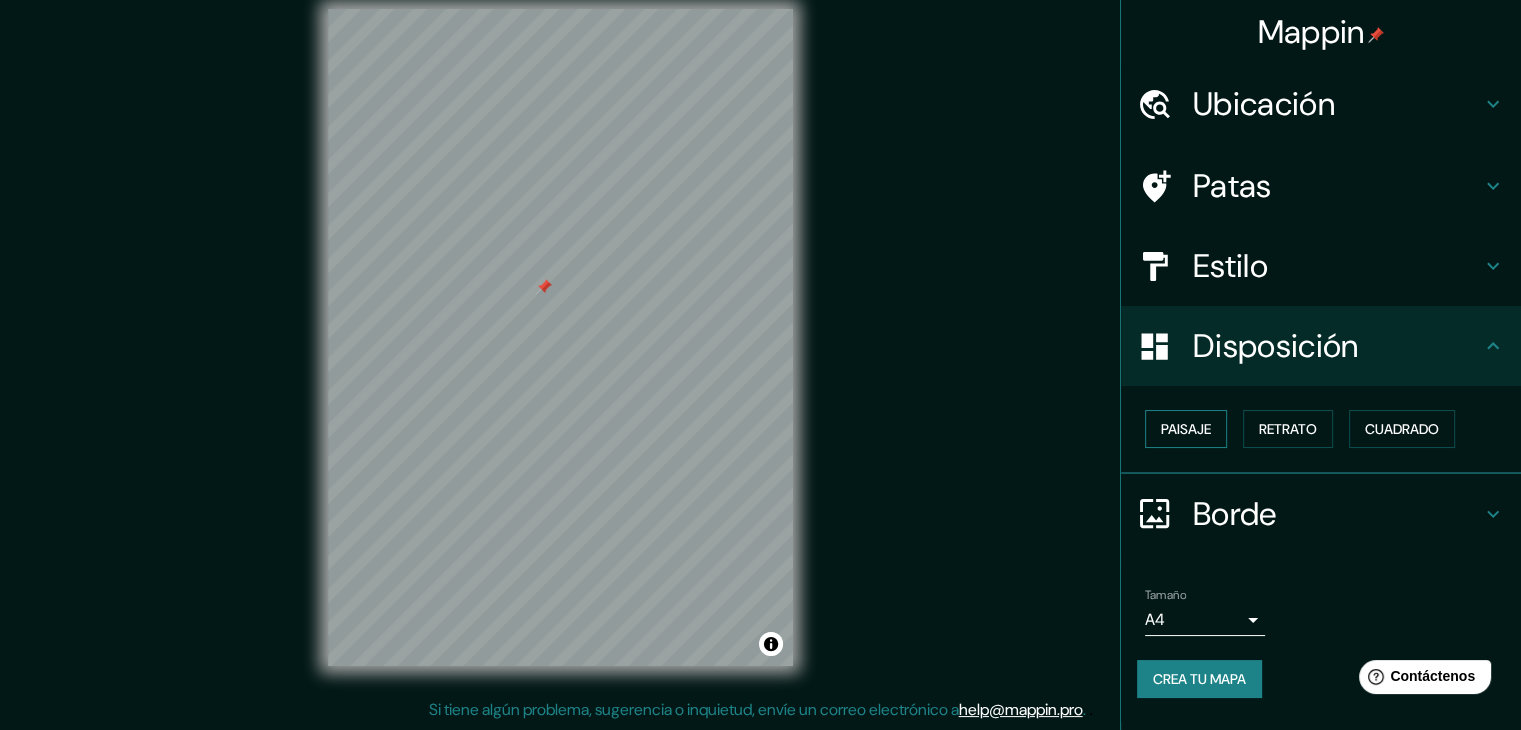 click on "Paisaje" at bounding box center [1186, 429] 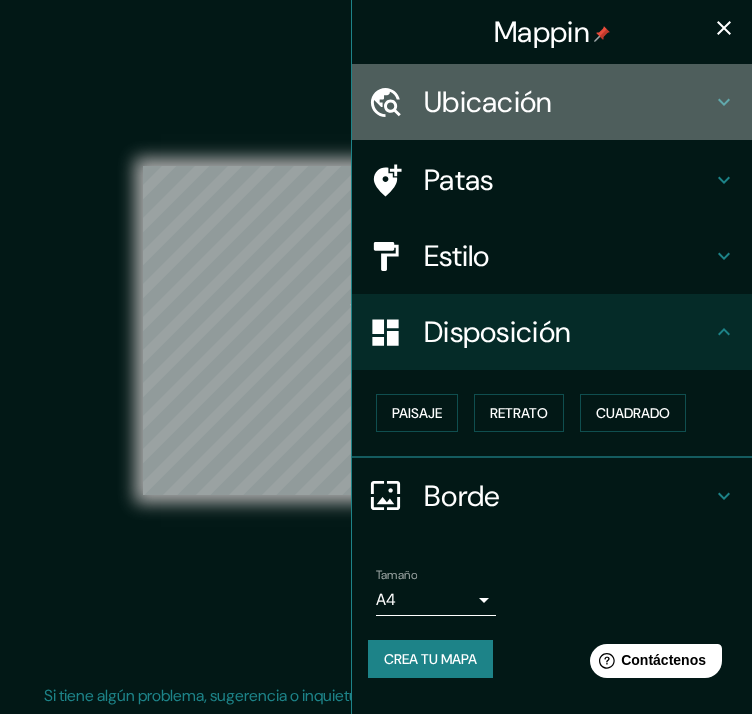 click on "Ubicación" at bounding box center (488, 102) 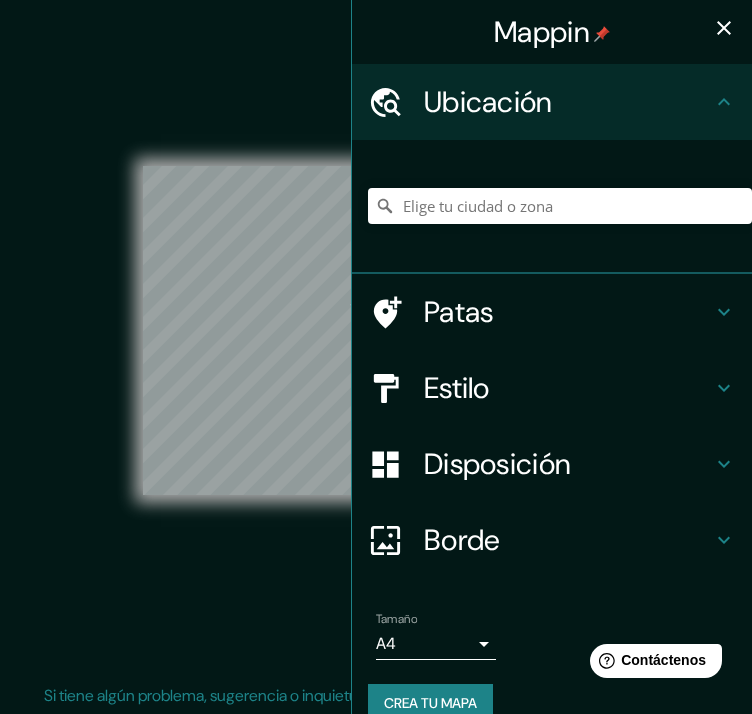 click on "Ubicación" at bounding box center [568, 102] 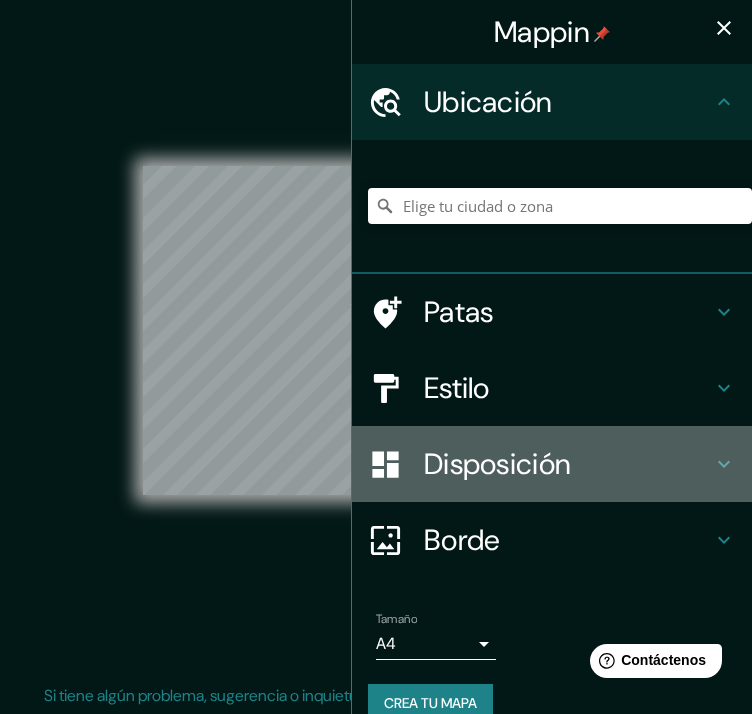 click on "Disposición" at bounding box center [497, 464] 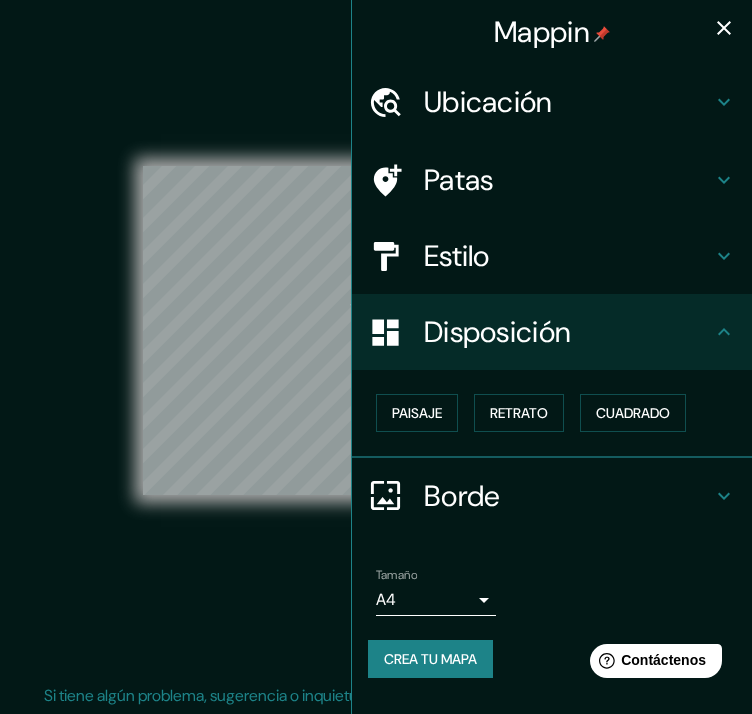click on "Estilo" at bounding box center [457, 256] 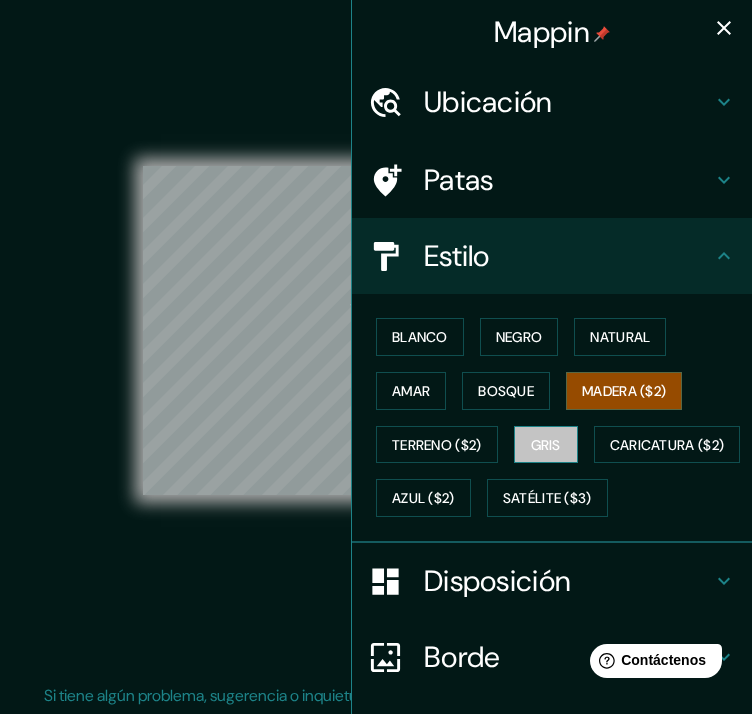 click on "Gris" at bounding box center (546, 445) 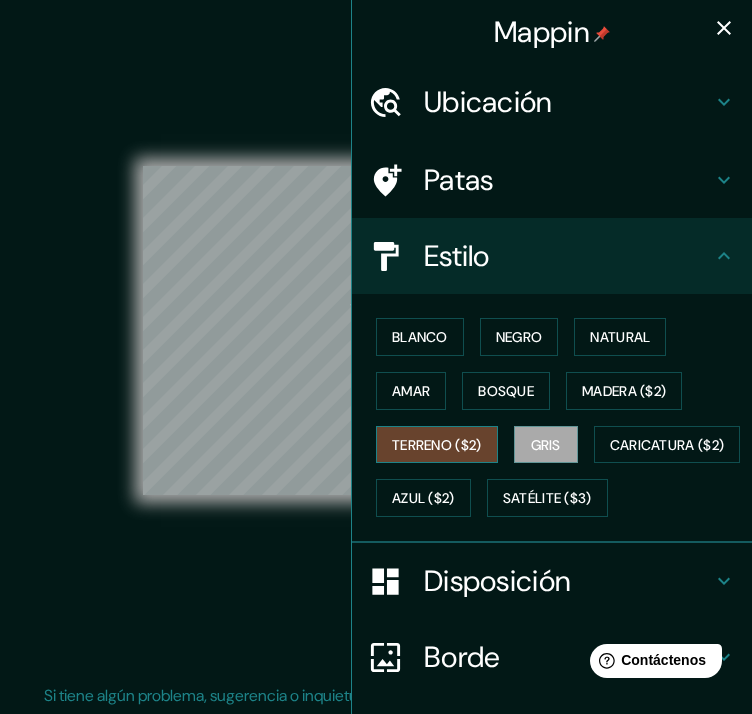 click on "Terreno ($2)" at bounding box center (437, 445) 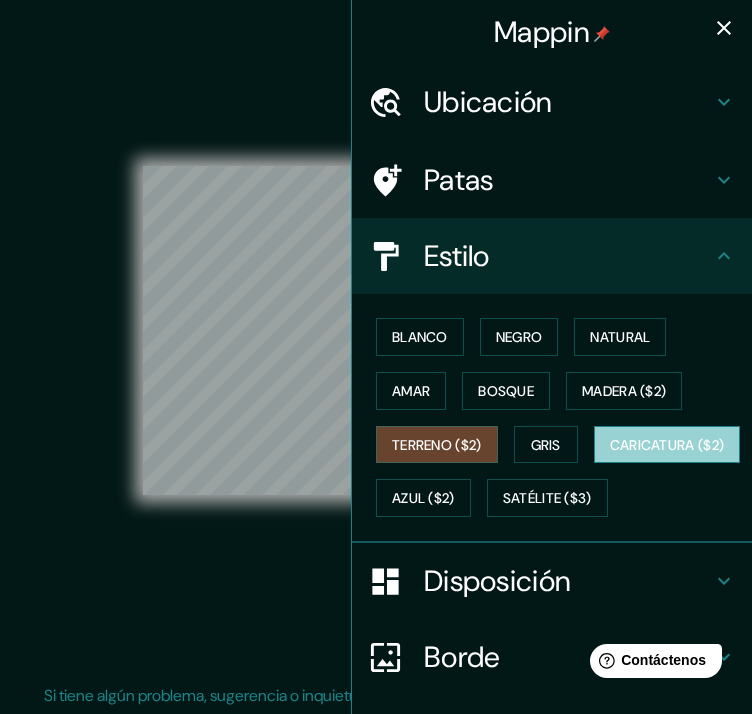 click on "Caricatura ($2)" at bounding box center (667, 445) 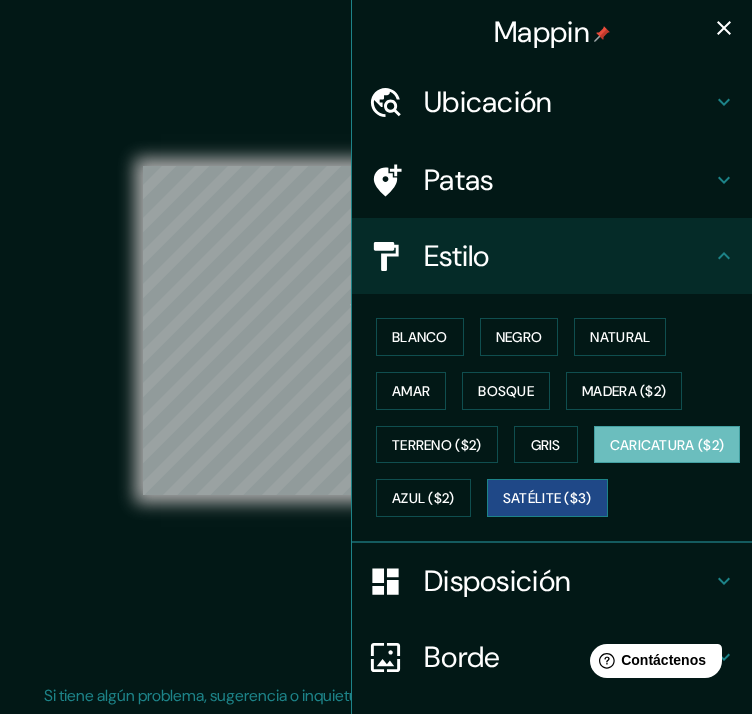 click on "Satélite ($3)" at bounding box center (547, 498) 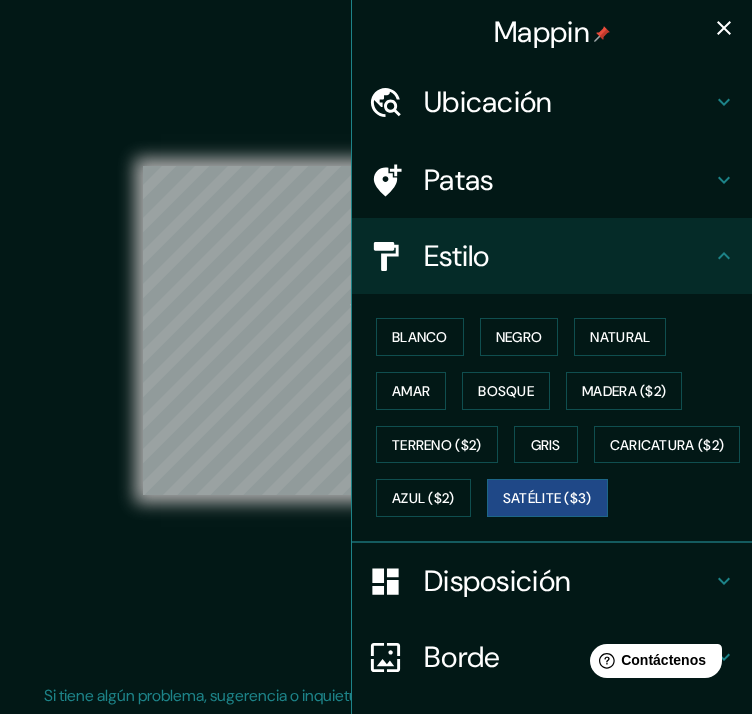 click on "© Mapbox   © OpenStreetMap   Improve this map   © Maxar" at bounding box center (376, 330) 